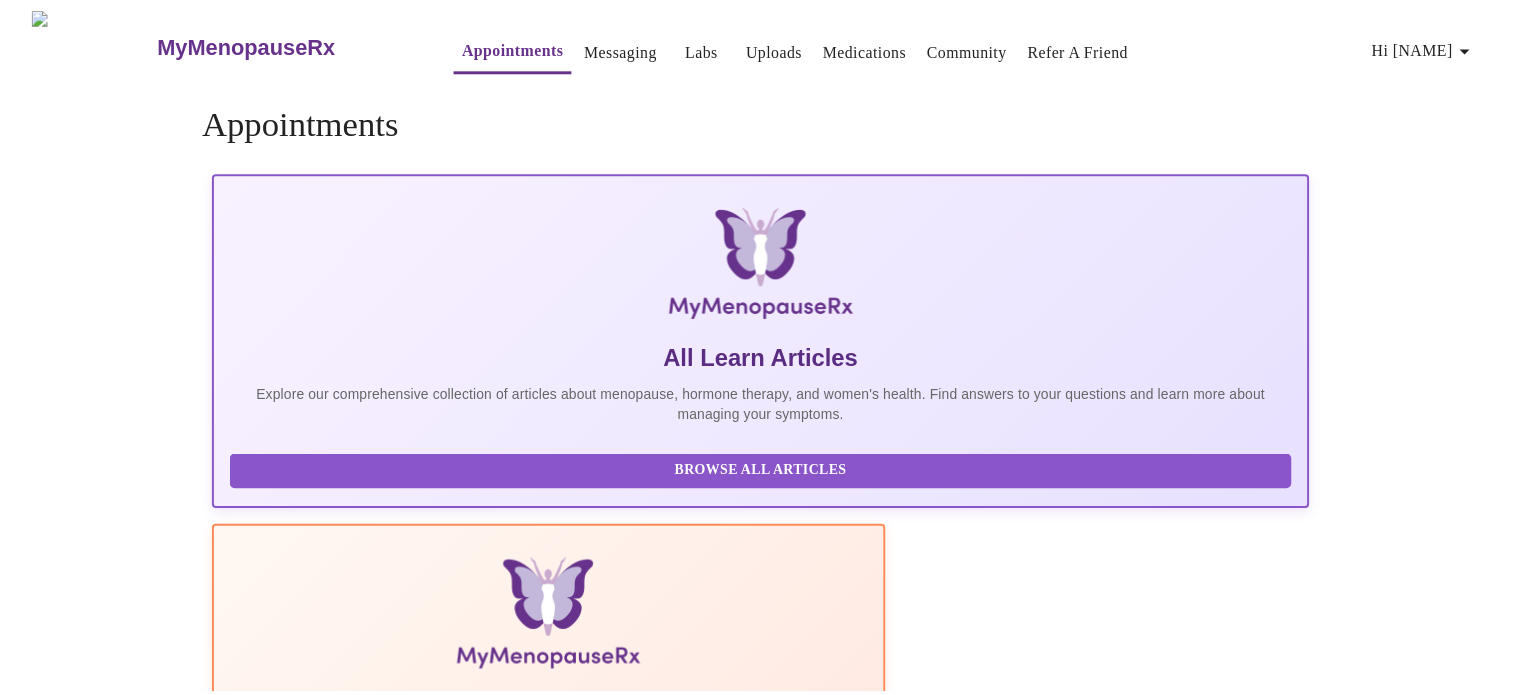 scroll, scrollTop: 0, scrollLeft: 0, axis: both 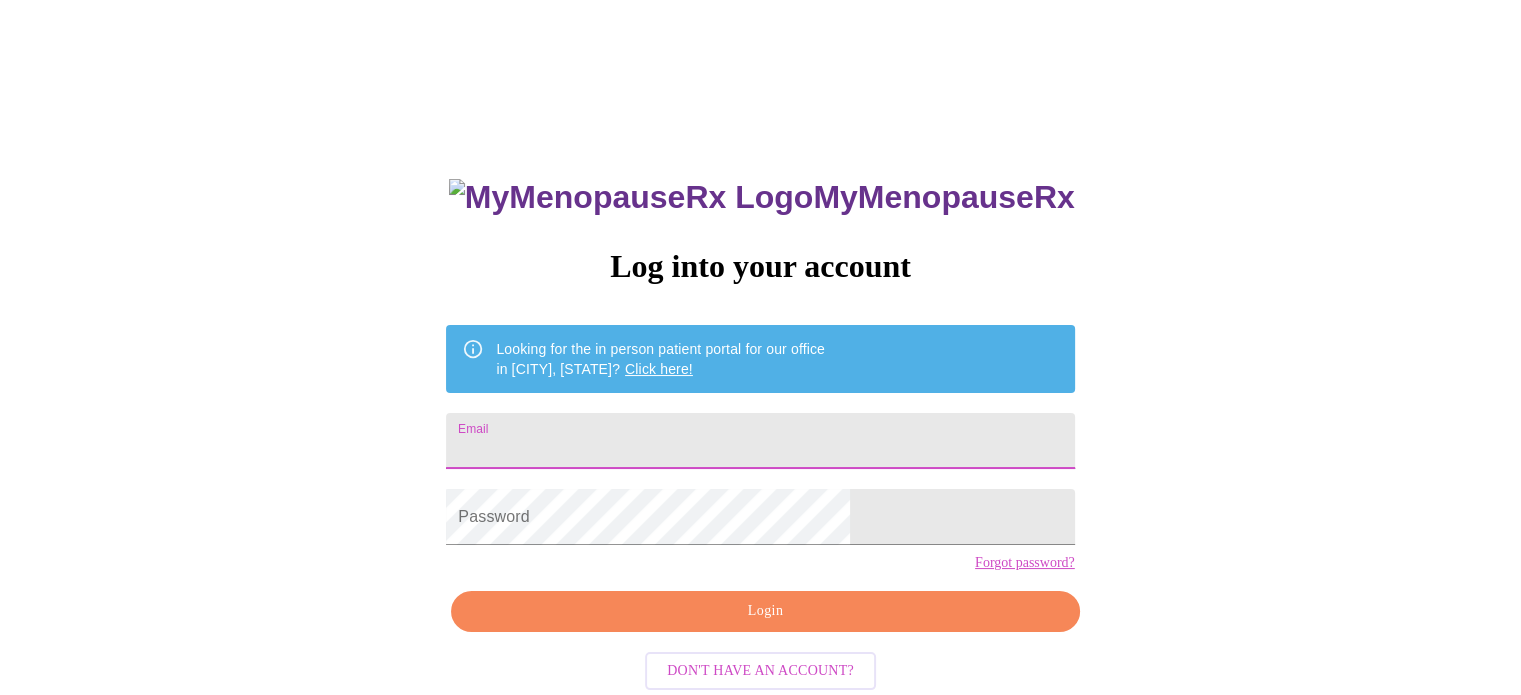 click on "Email" at bounding box center [760, 441] 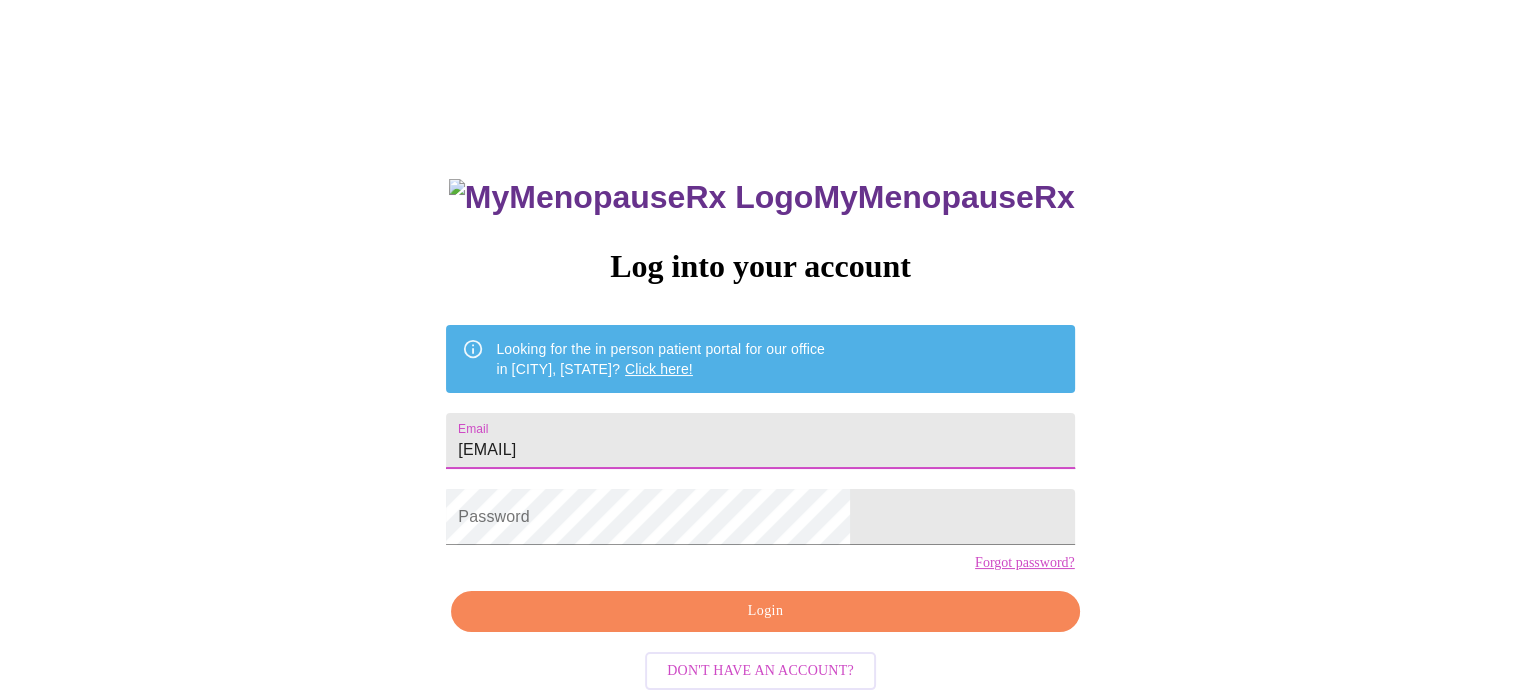 click on "[EMAIL]" at bounding box center (760, 441) 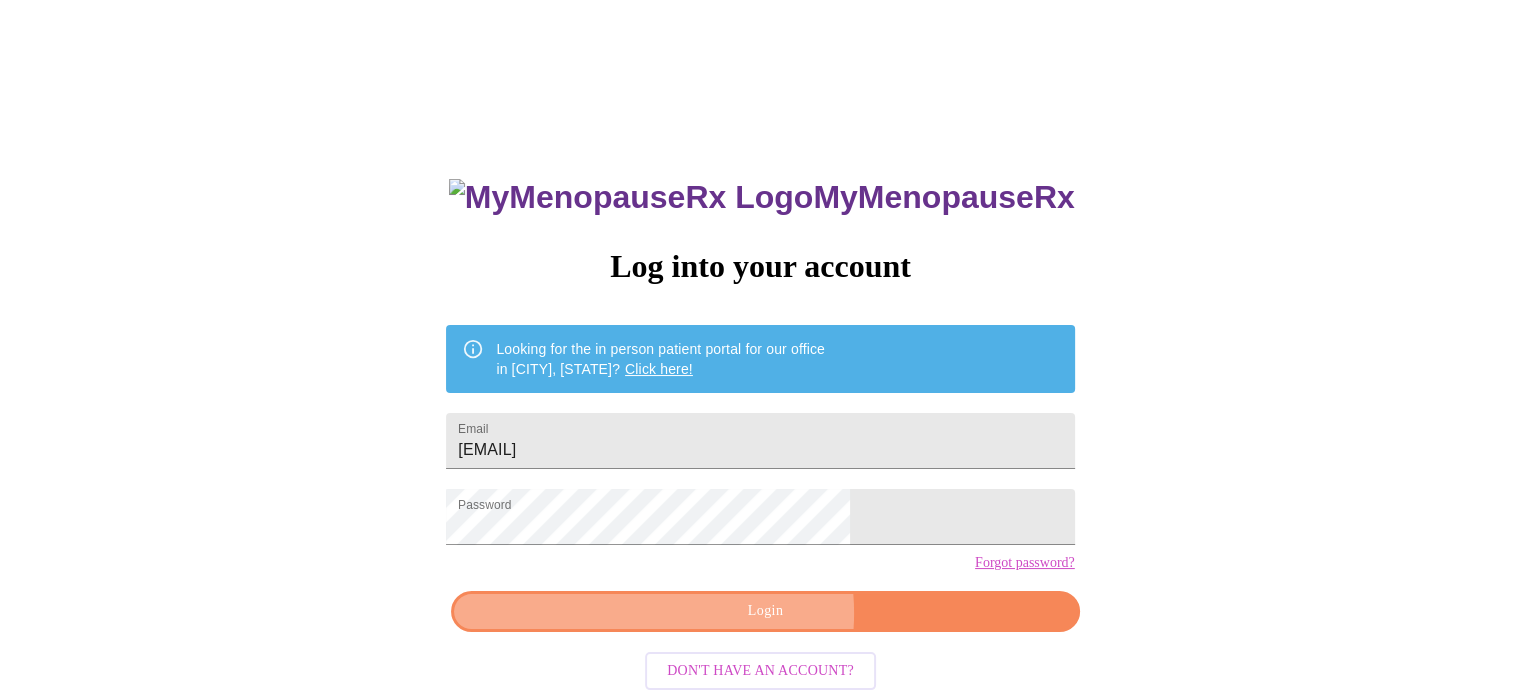 click on "Login" at bounding box center [765, 611] 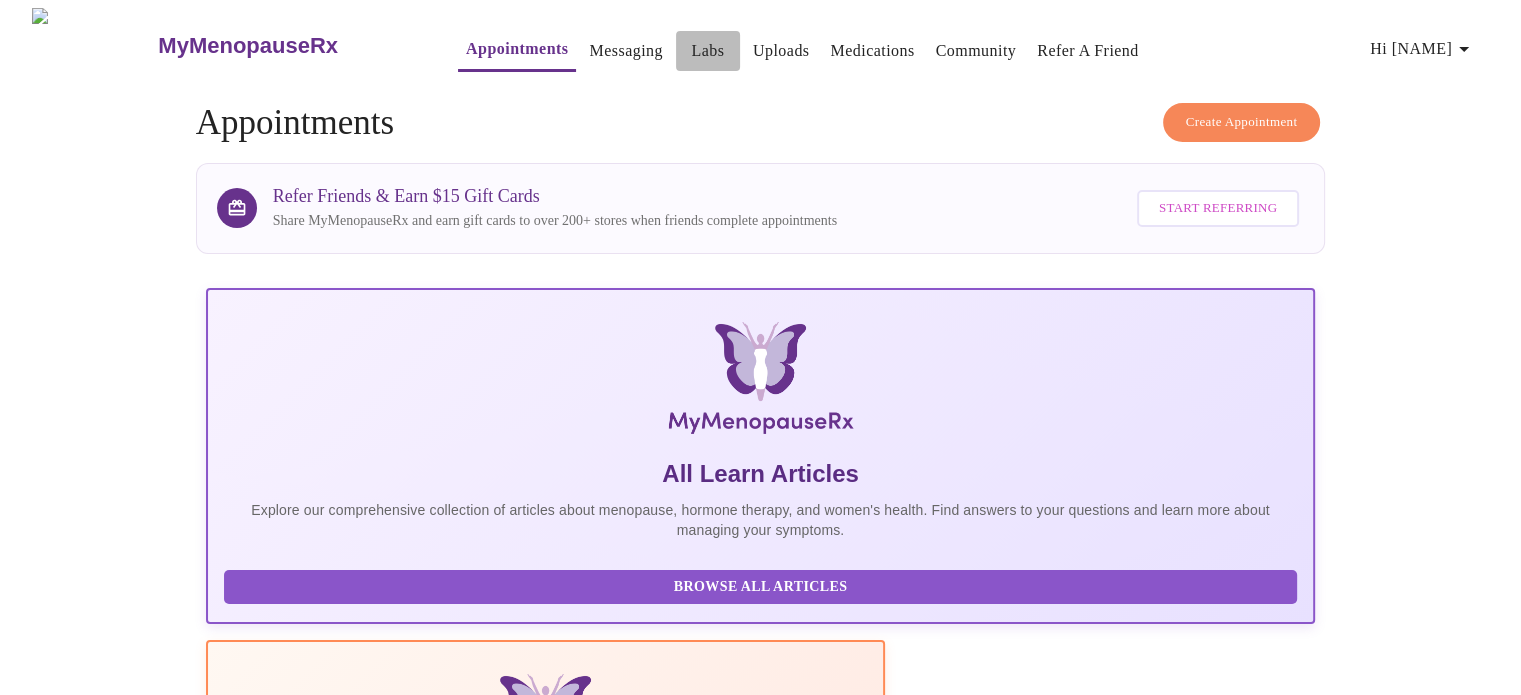 click on "Labs" at bounding box center (707, 51) 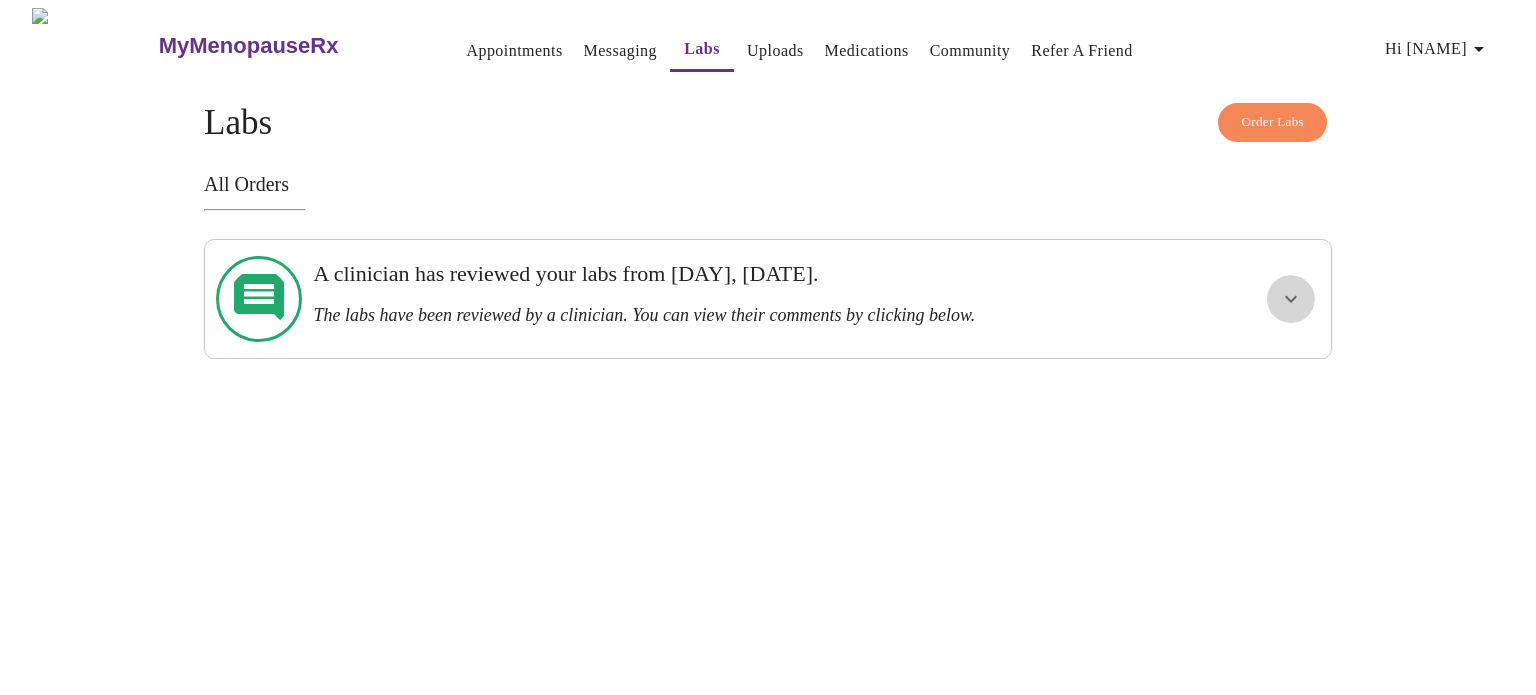 click at bounding box center [1291, 299] 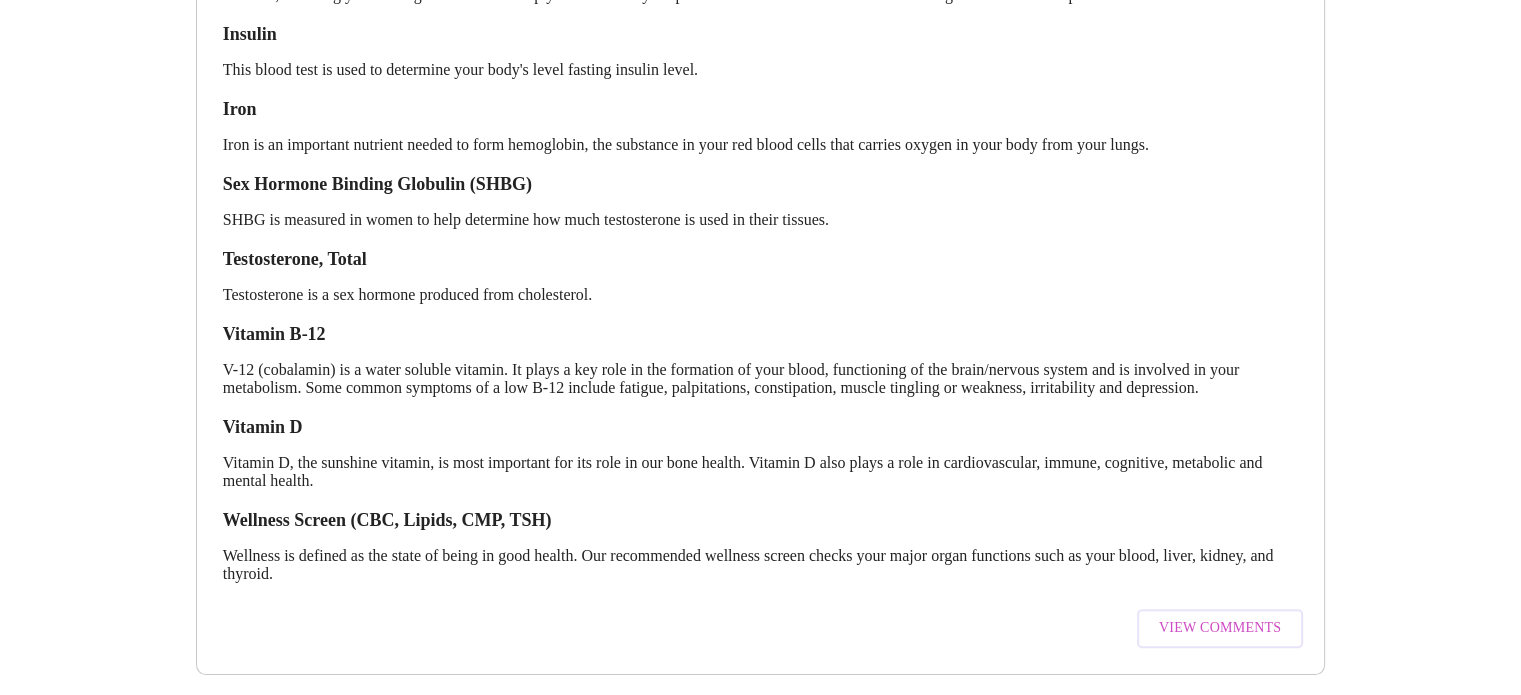 scroll, scrollTop: 724, scrollLeft: 0, axis: vertical 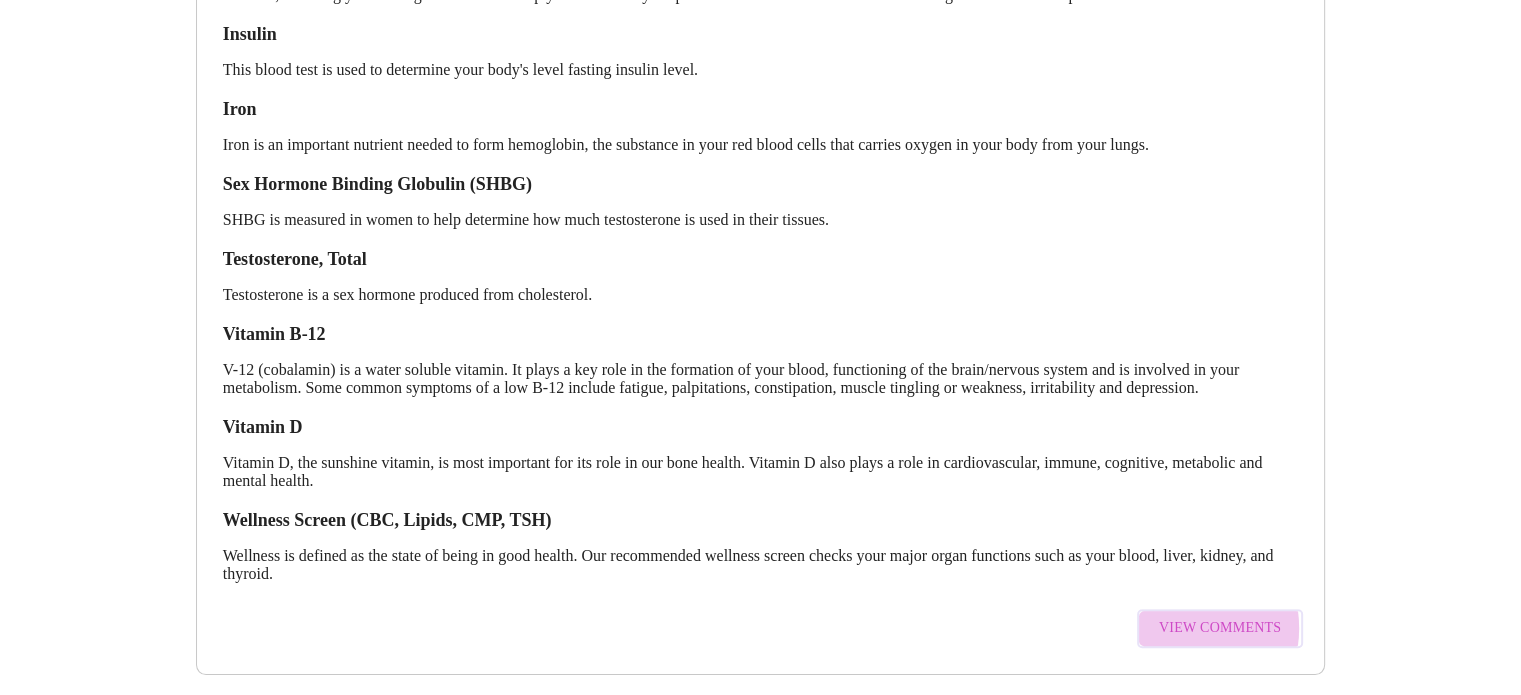 click on "View Comments" at bounding box center (1220, 628) 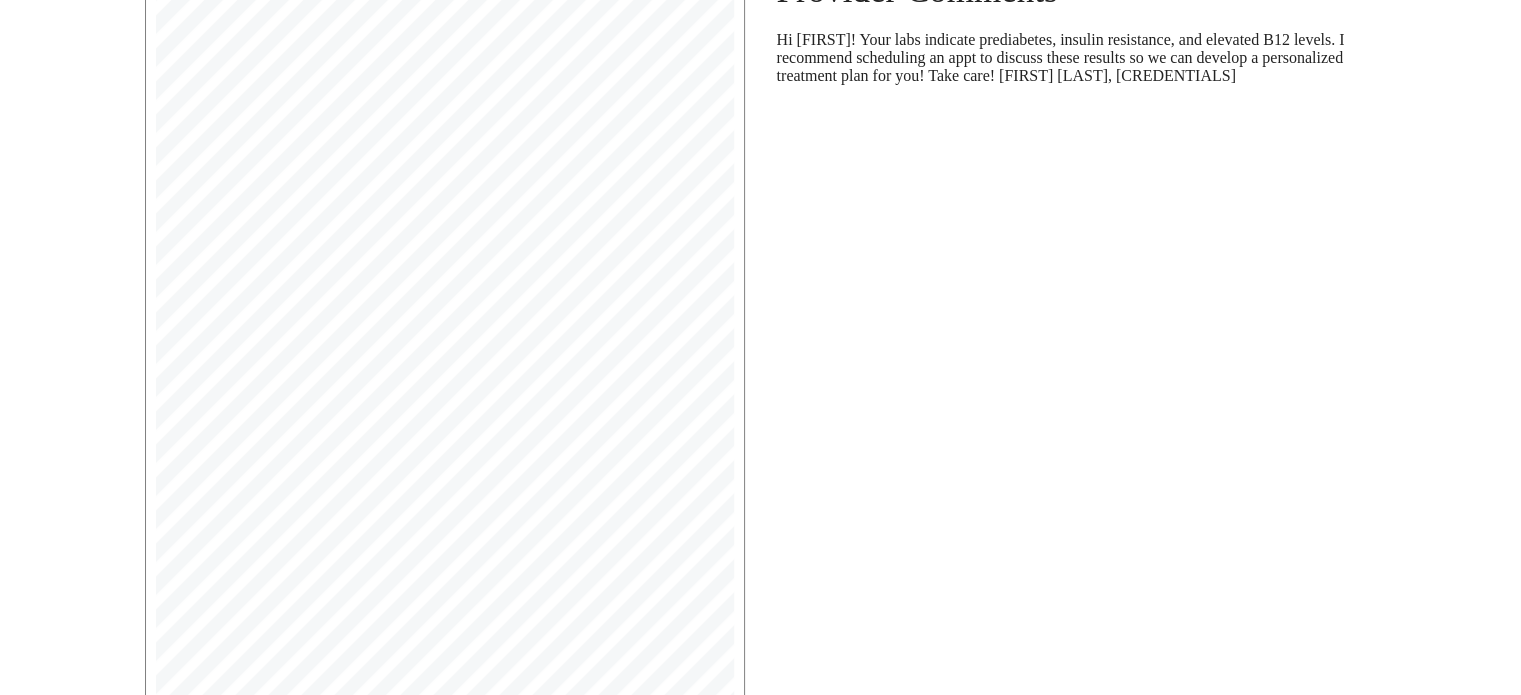 scroll, scrollTop: 412, scrollLeft: 0, axis: vertical 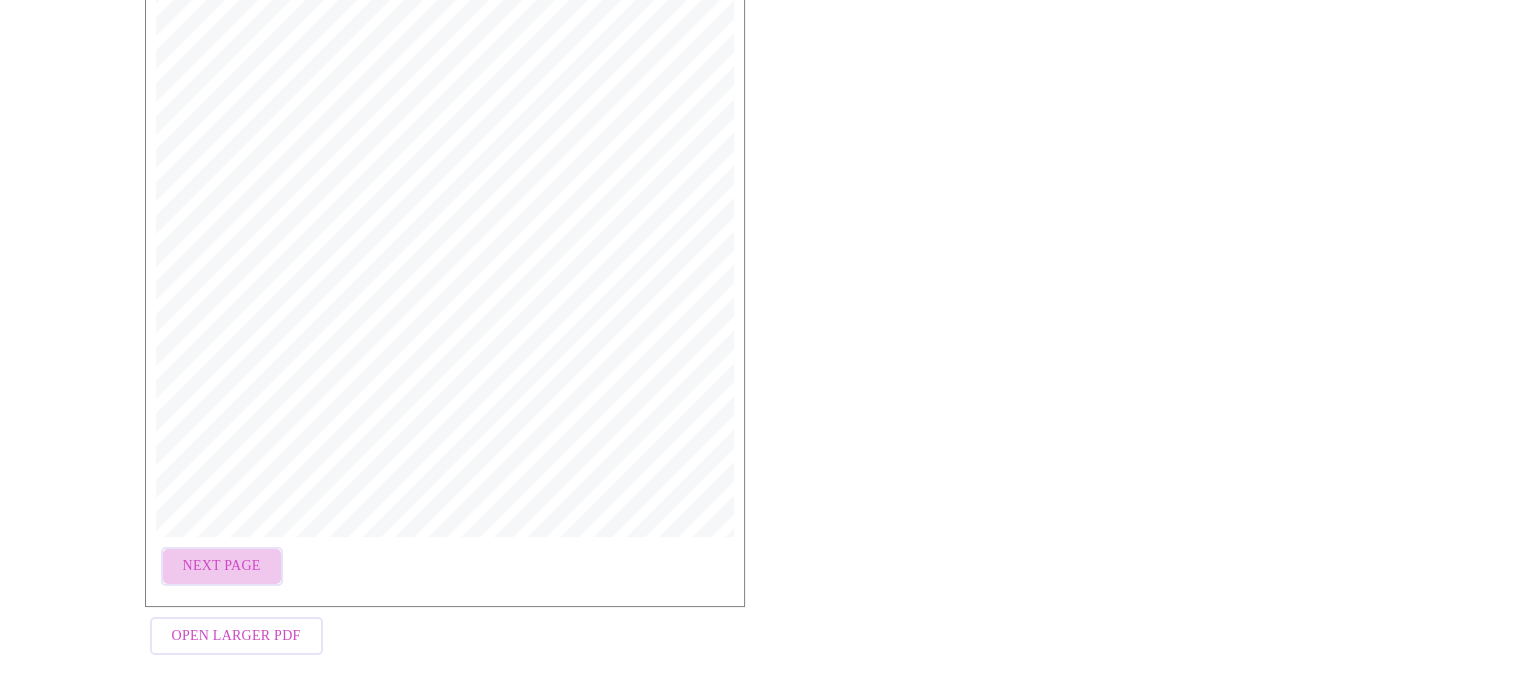 click on "Next Page" at bounding box center [222, 566] 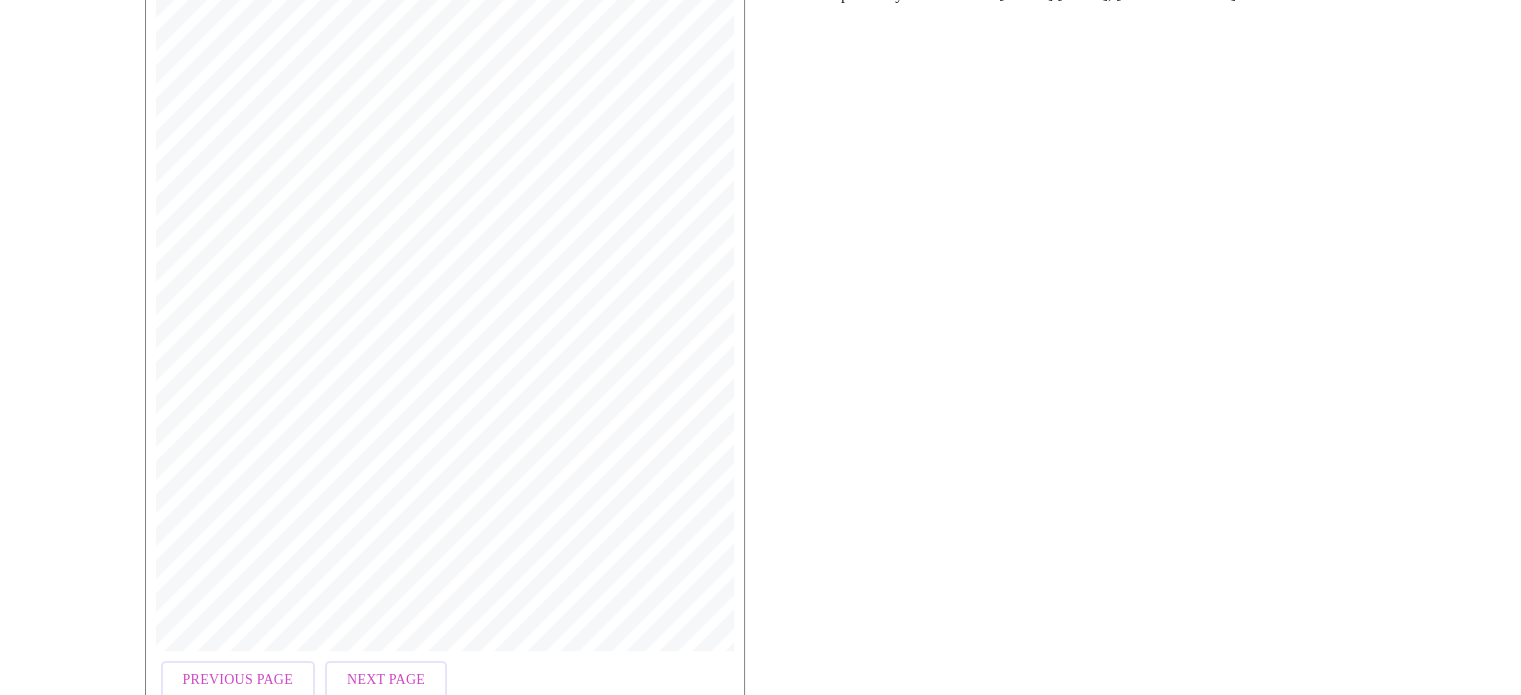 scroll, scrollTop: 412, scrollLeft: 0, axis: vertical 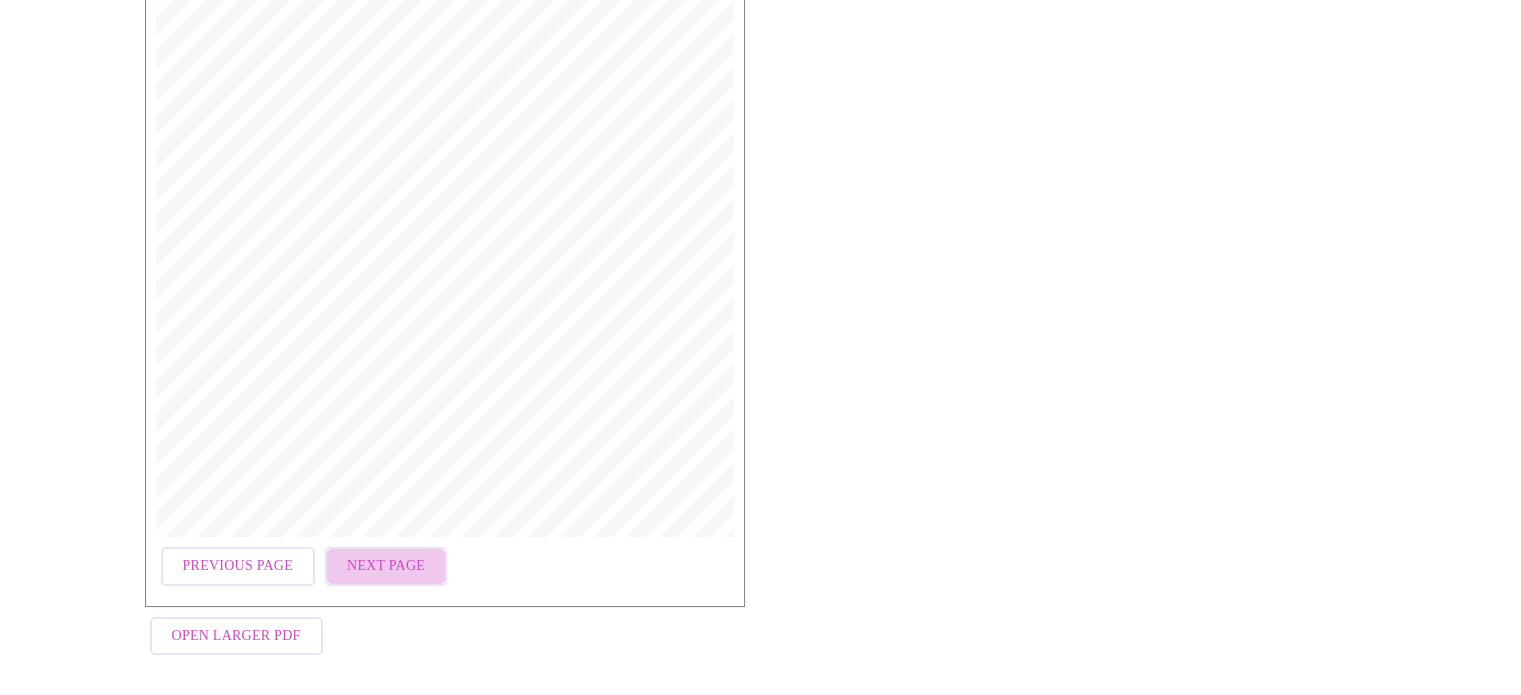 click on "Next Page" at bounding box center (238, 566) 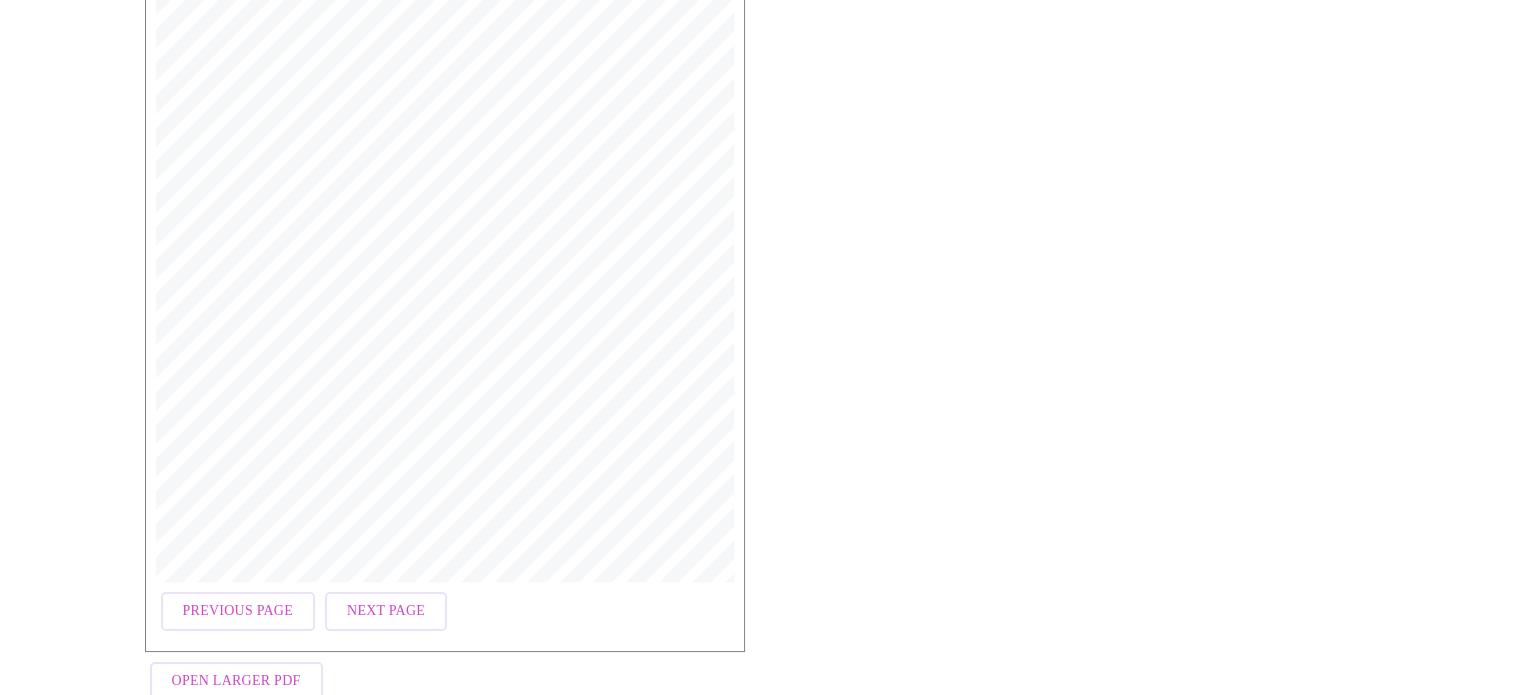 scroll, scrollTop: 412, scrollLeft: 0, axis: vertical 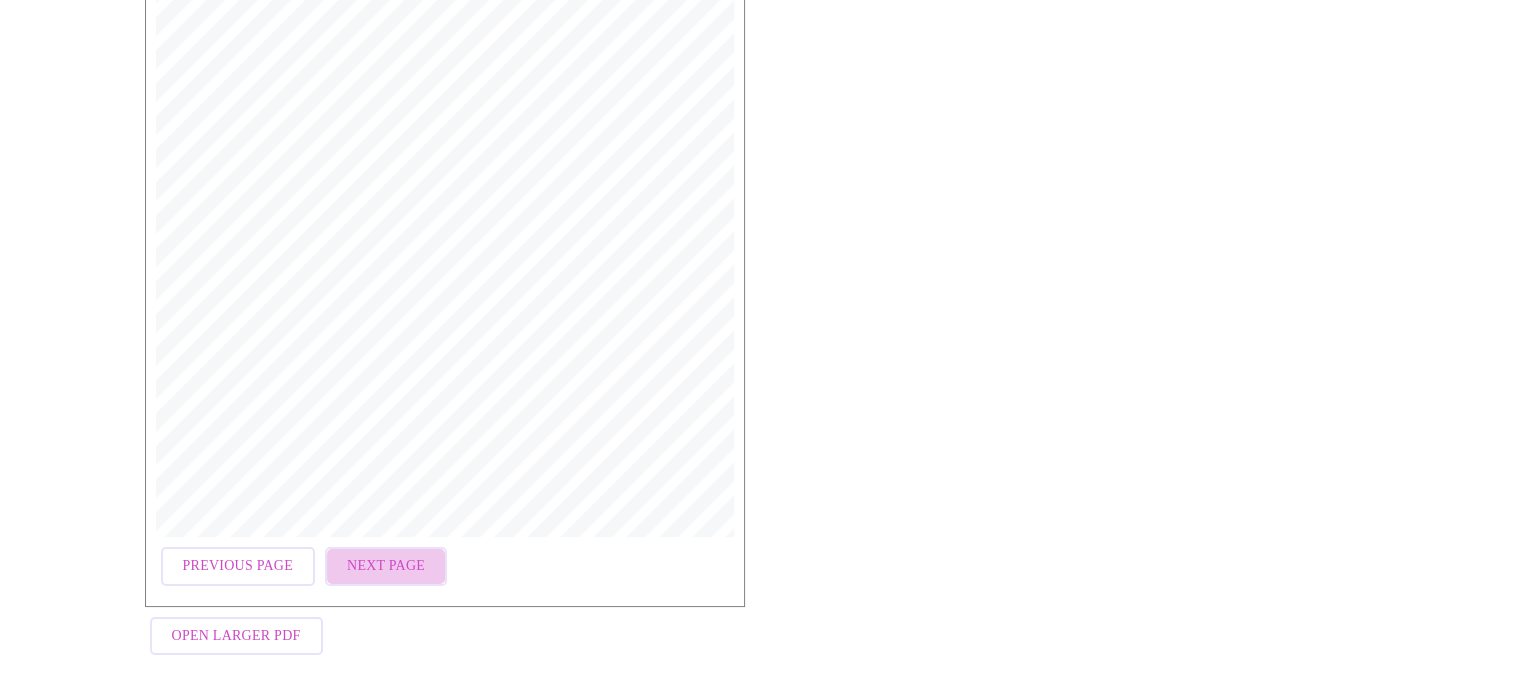 click on "Next Page" at bounding box center [238, 566] 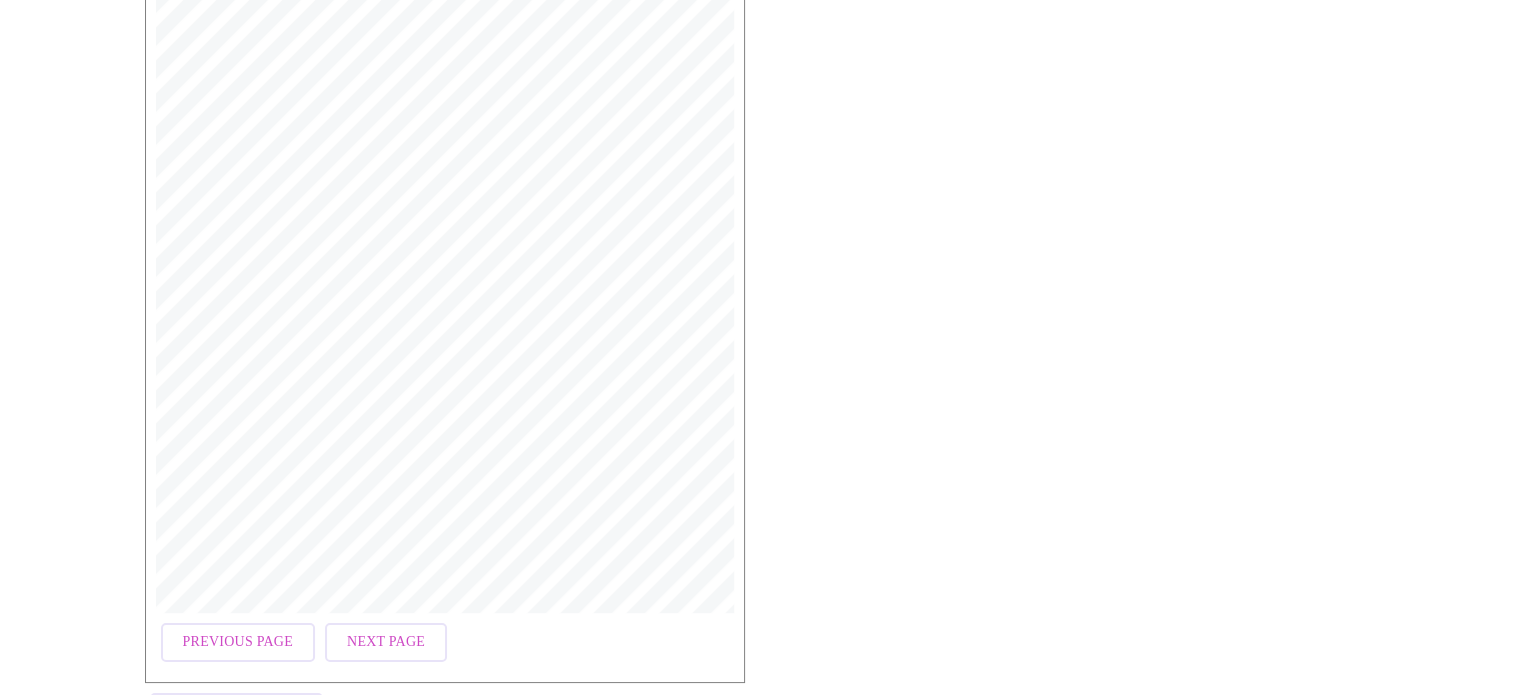 scroll, scrollTop: 412, scrollLeft: 0, axis: vertical 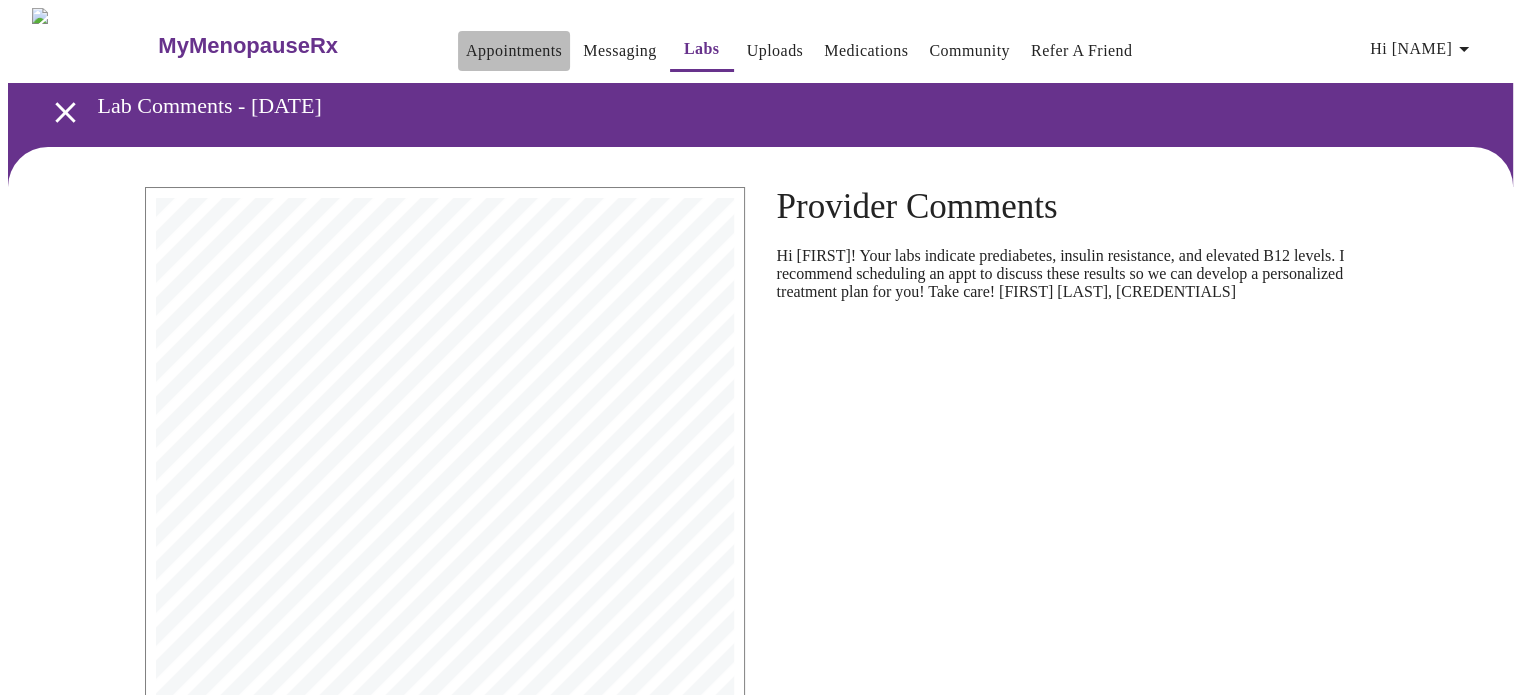 click on "Appointments" at bounding box center (514, 51) 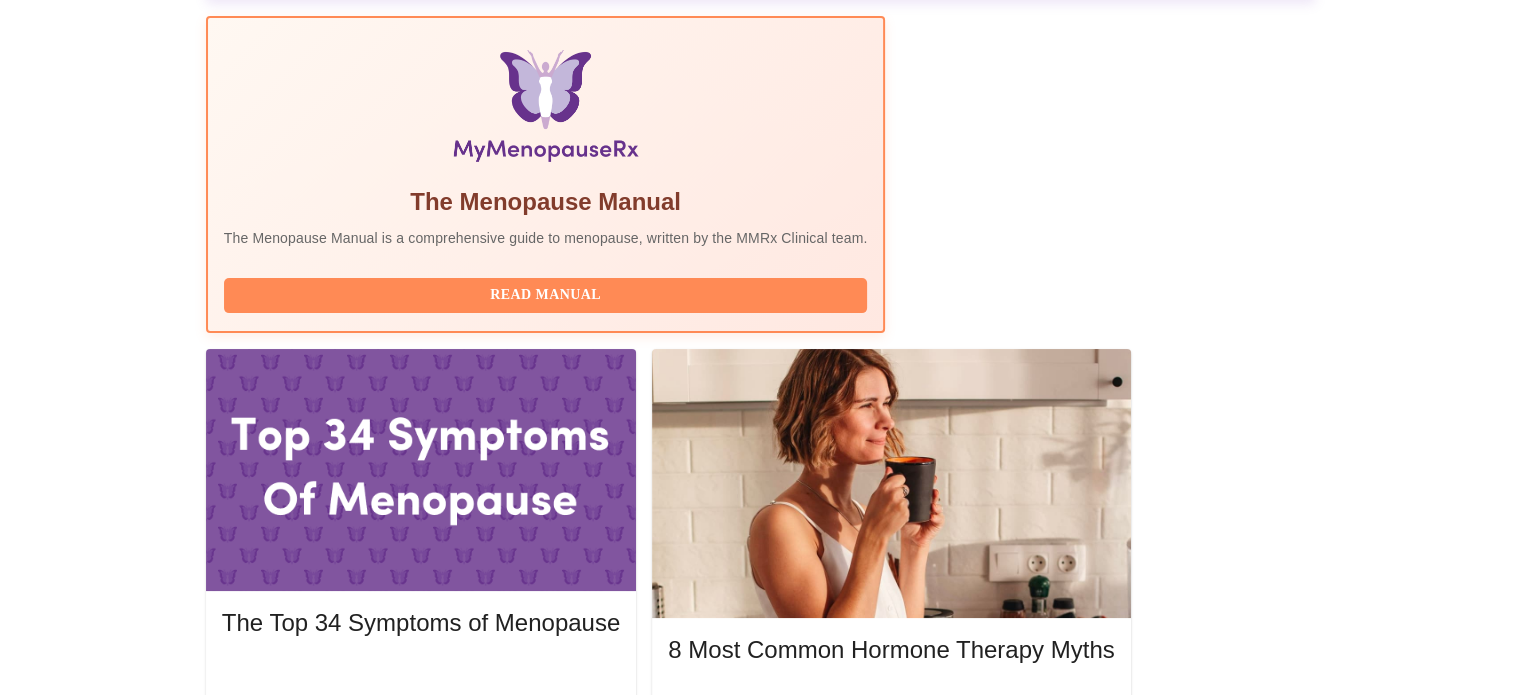 scroll, scrollTop: 624, scrollLeft: 0, axis: vertical 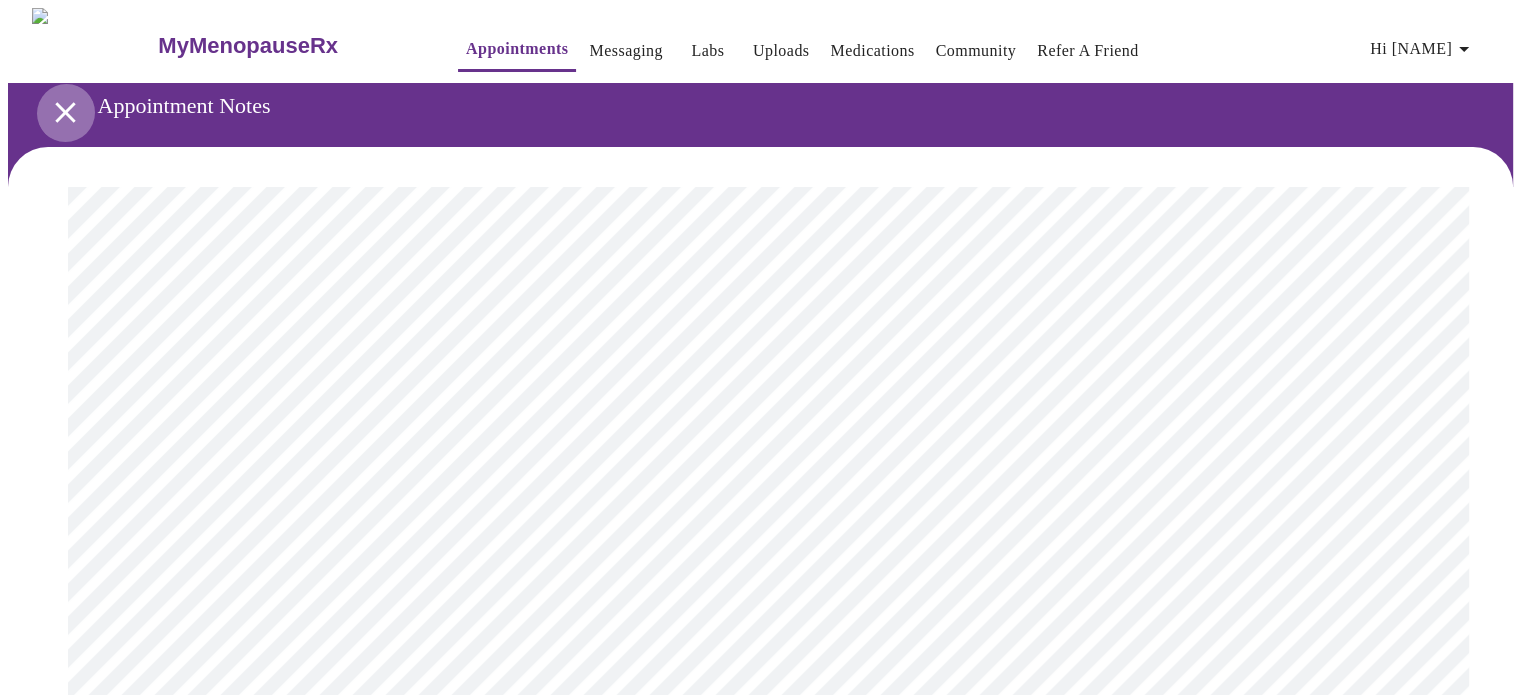click at bounding box center [65, 112] 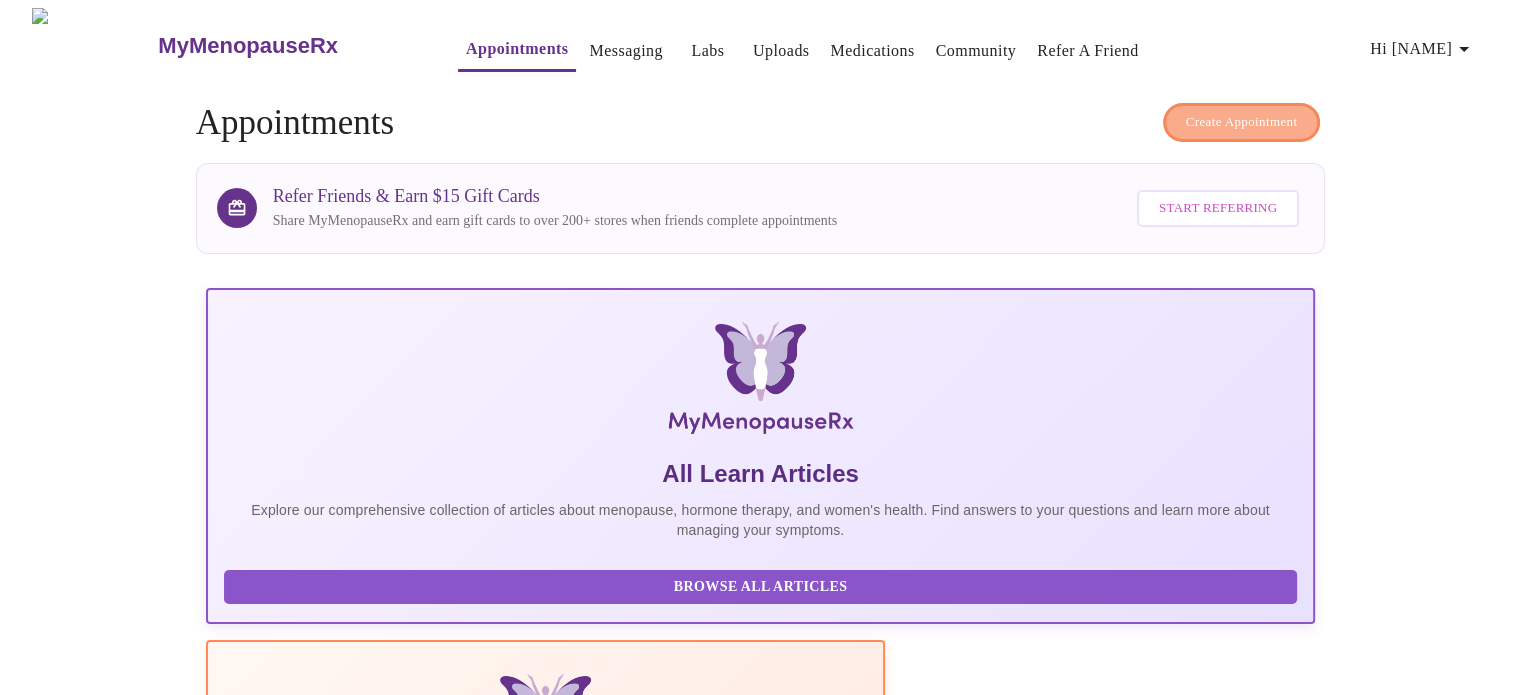 click on "Create Appointment" at bounding box center (1242, 122) 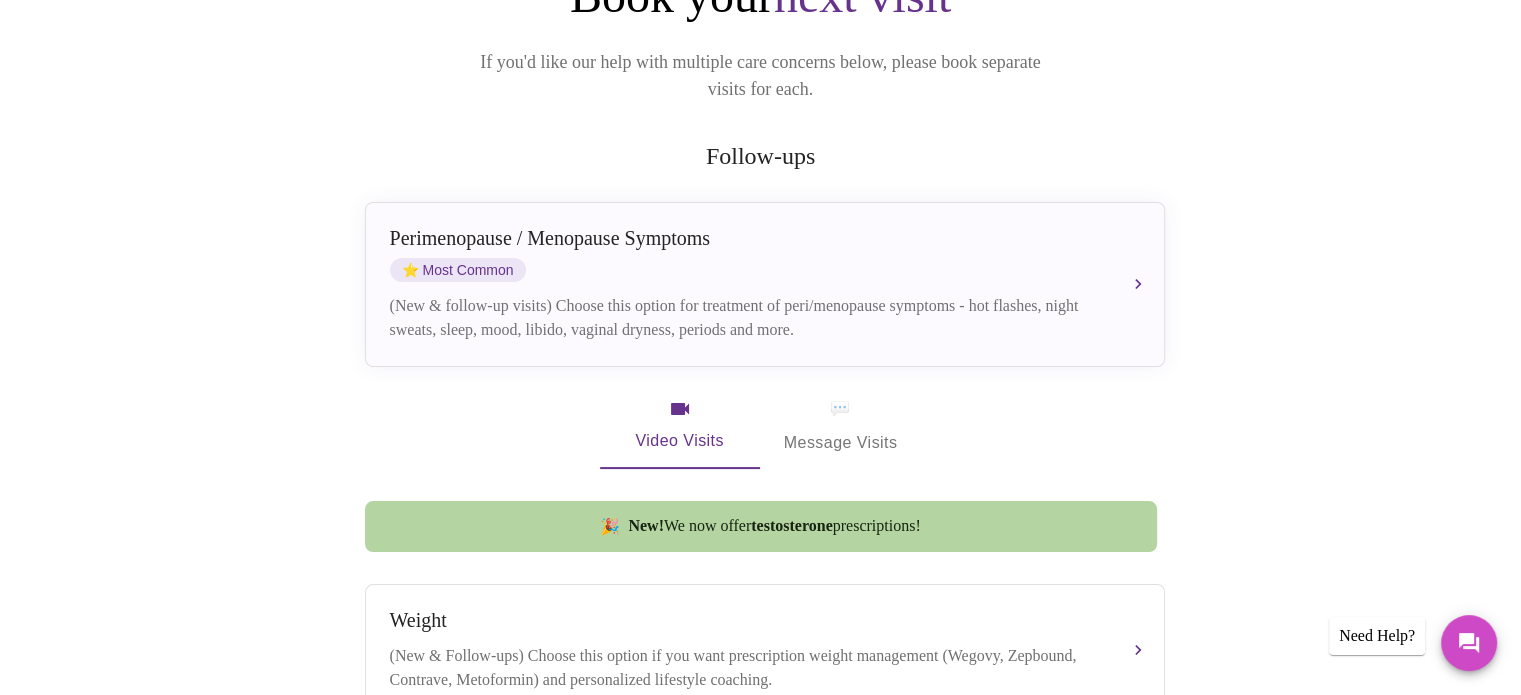 scroll, scrollTop: 257, scrollLeft: 0, axis: vertical 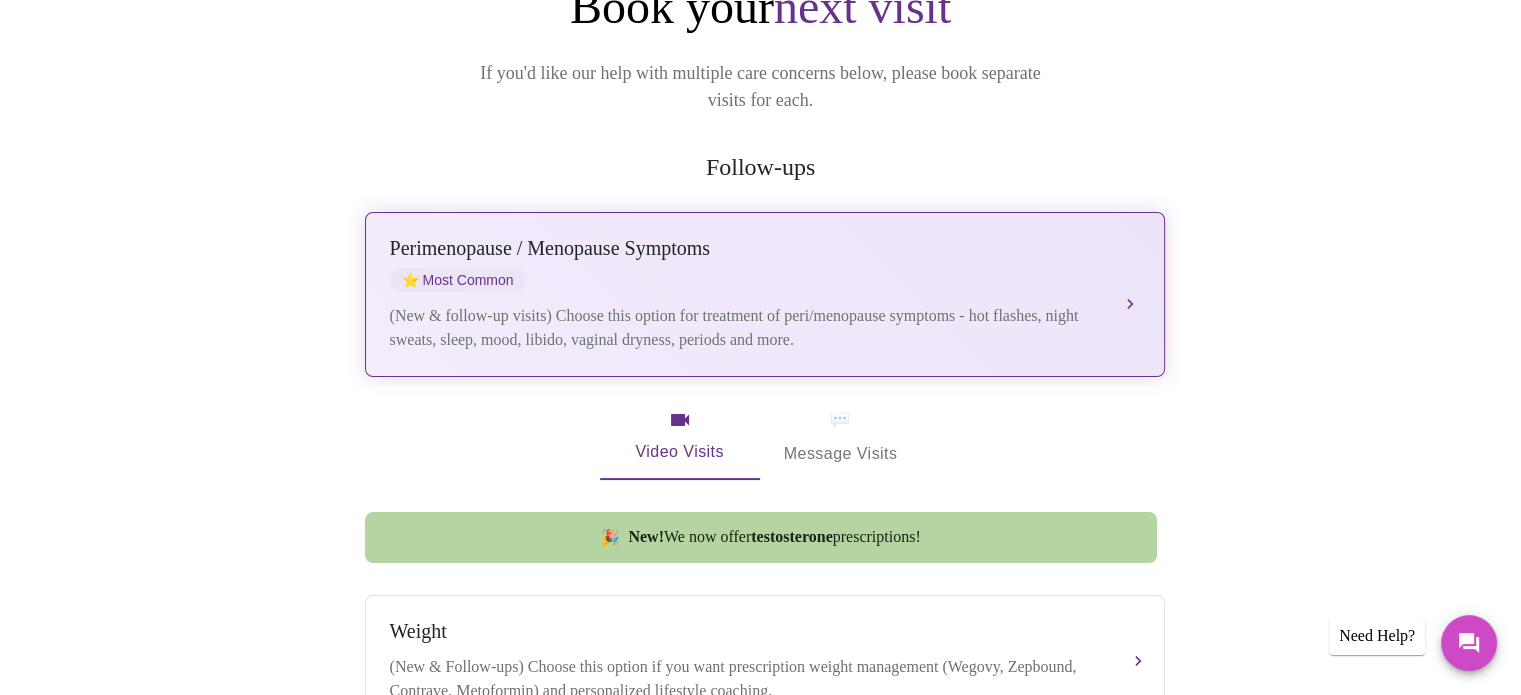 click on "(New & follow-up visits) Choose this option for treatment of peri/menopause symptoms - hot flashes, night sweats, sleep, mood, libido, vaginal dryness, periods and more." at bounding box center (745, 328) 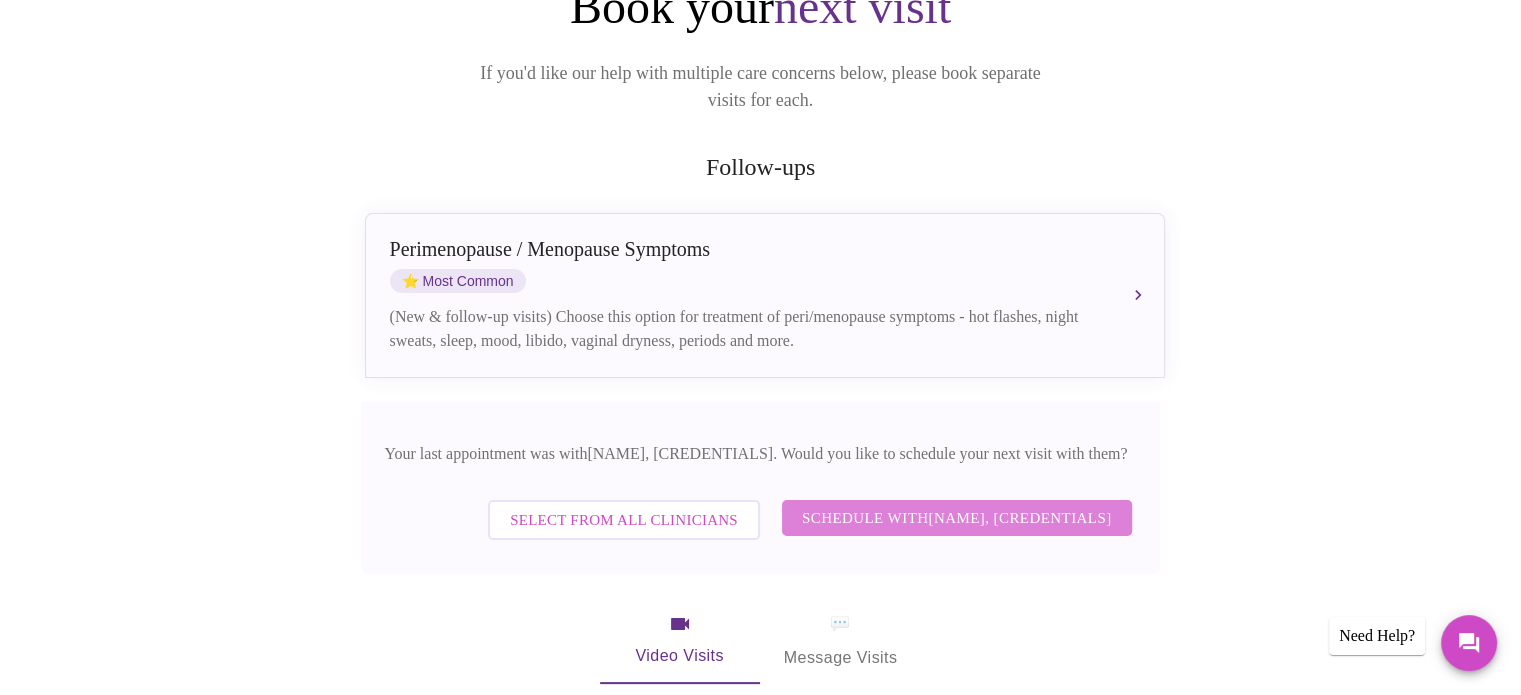 click on "Schedule with  Larissa Wright, MSN, APRN, FNP-BC" at bounding box center (624, 520) 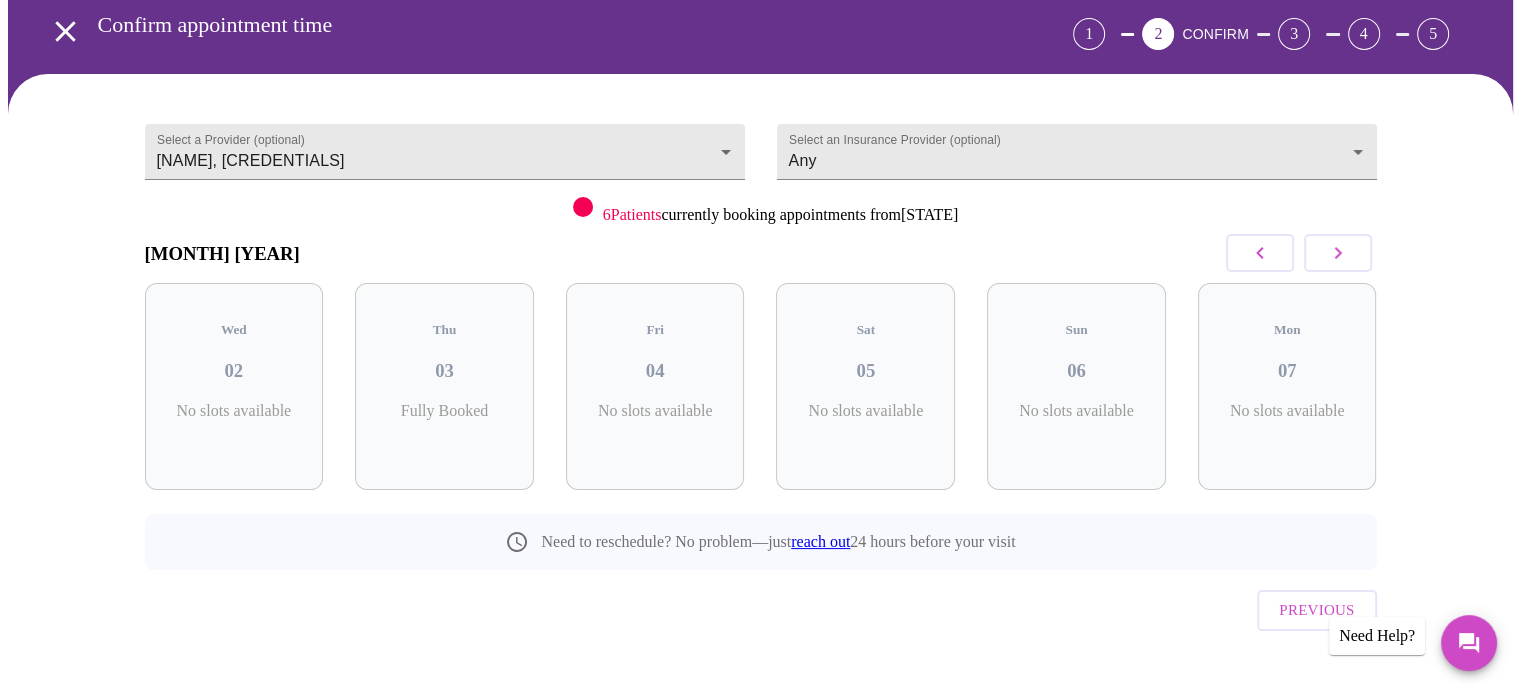 scroll, scrollTop: 88, scrollLeft: 0, axis: vertical 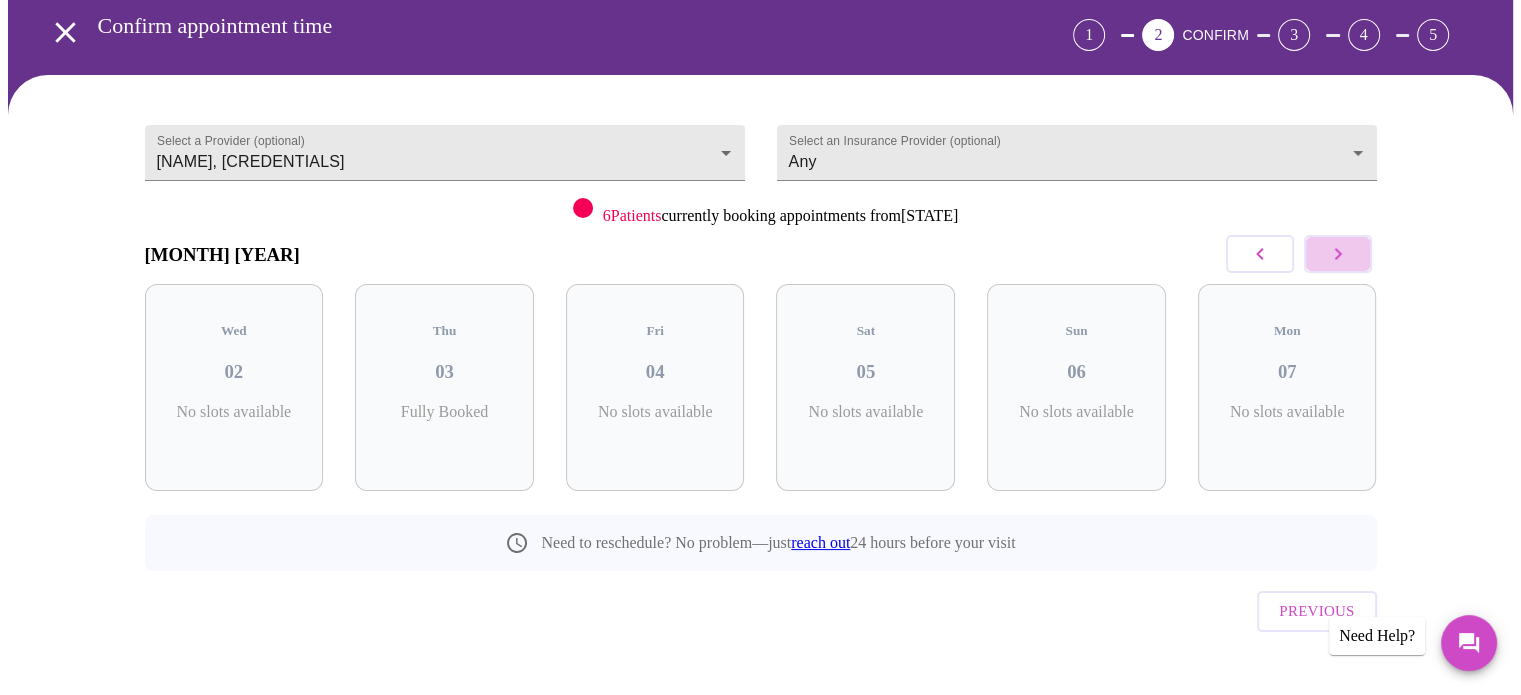 click at bounding box center [1259, 254] 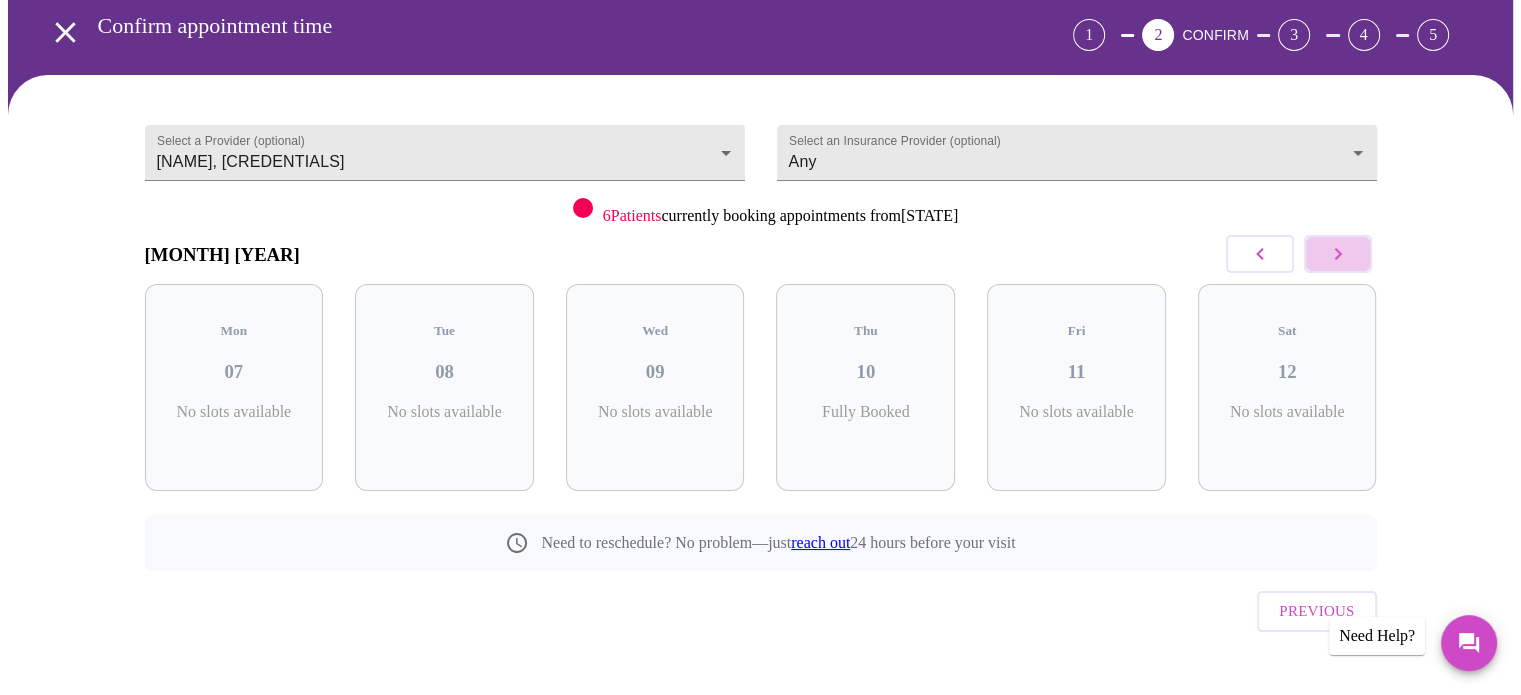 click at bounding box center (1259, 254) 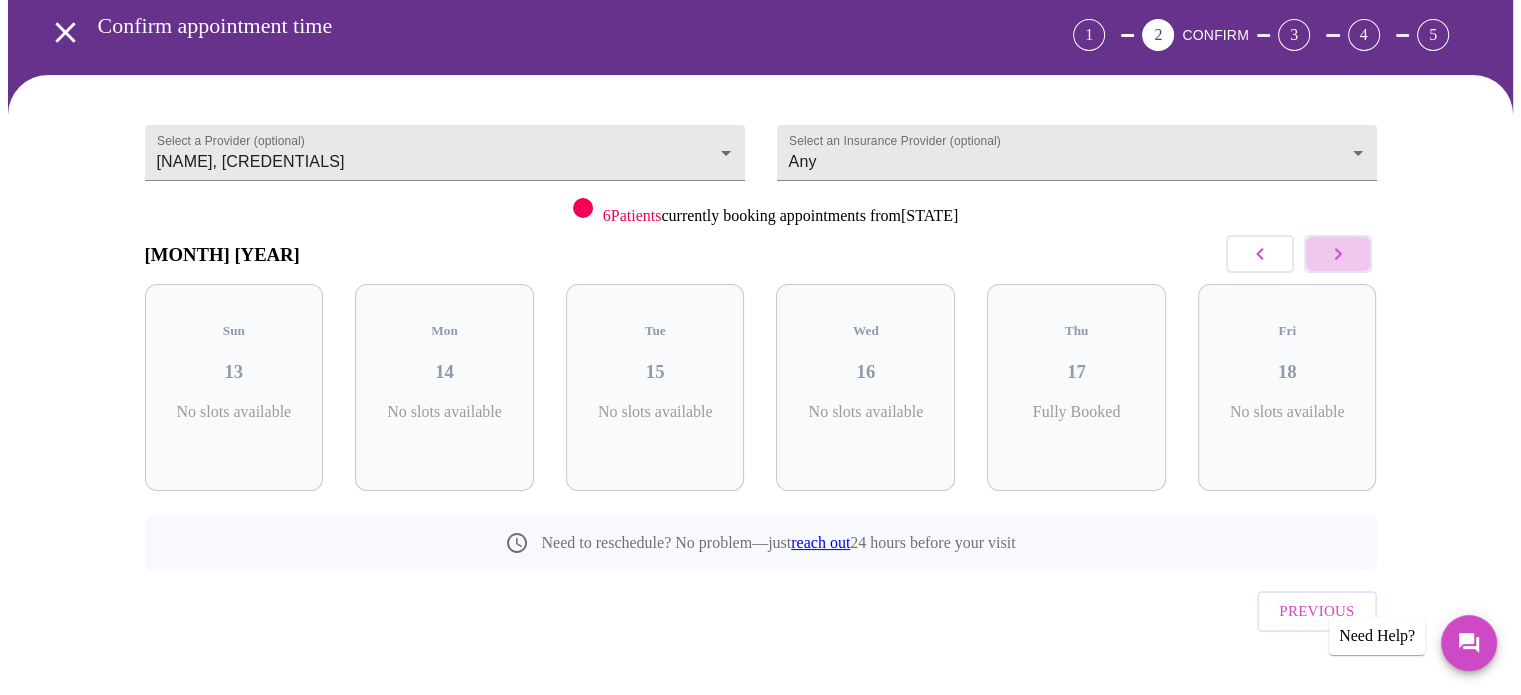 click at bounding box center (1259, 254) 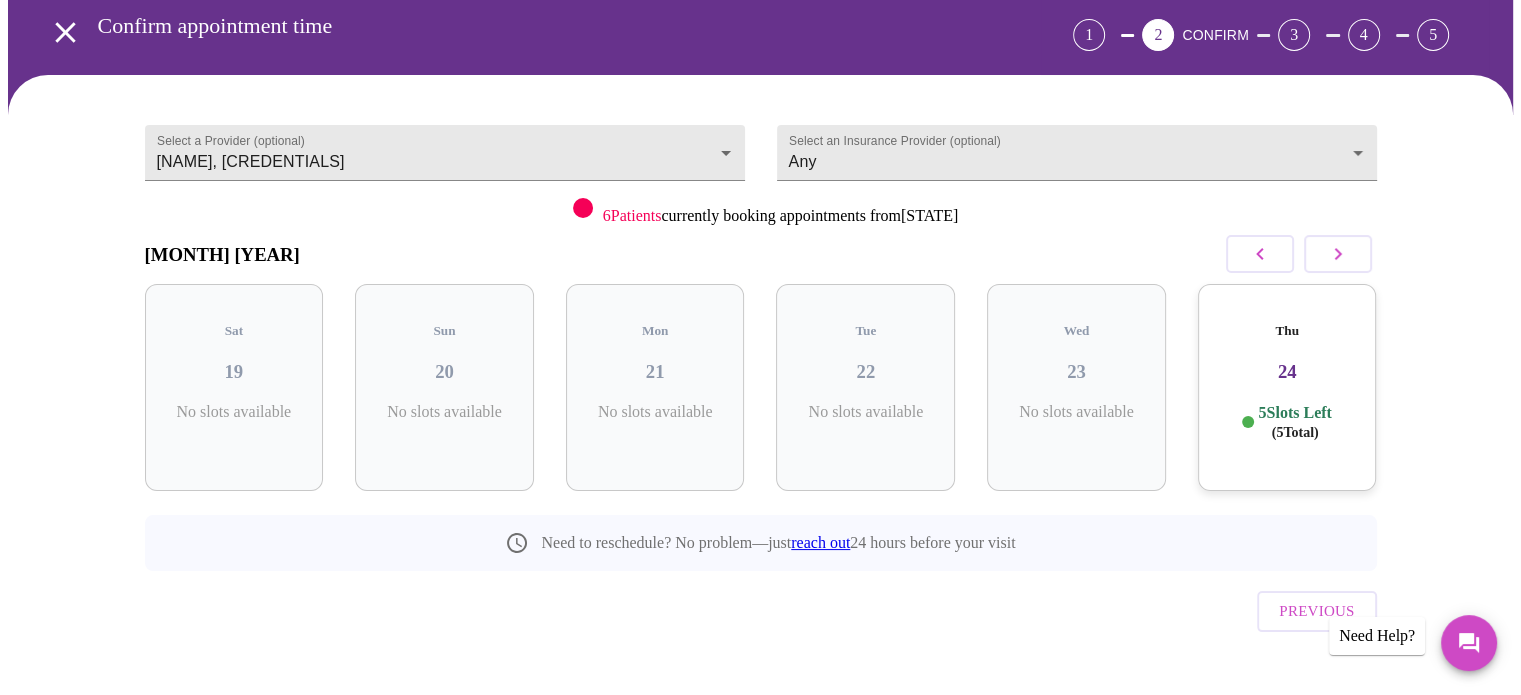 click on "Thu 24 5  Slots Left ( 5  Total)" at bounding box center [234, 387] 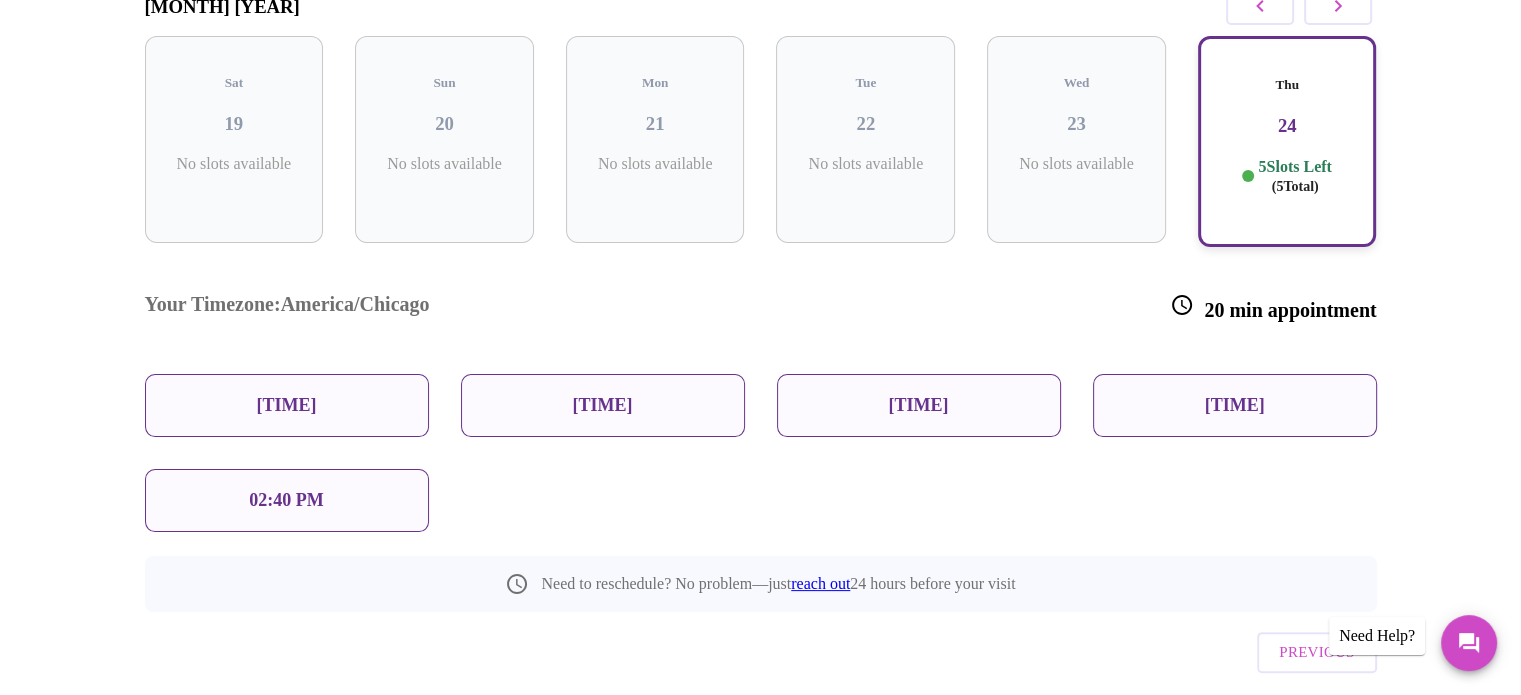 scroll, scrollTop: 304, scrollLeft: 0, axis: vertical 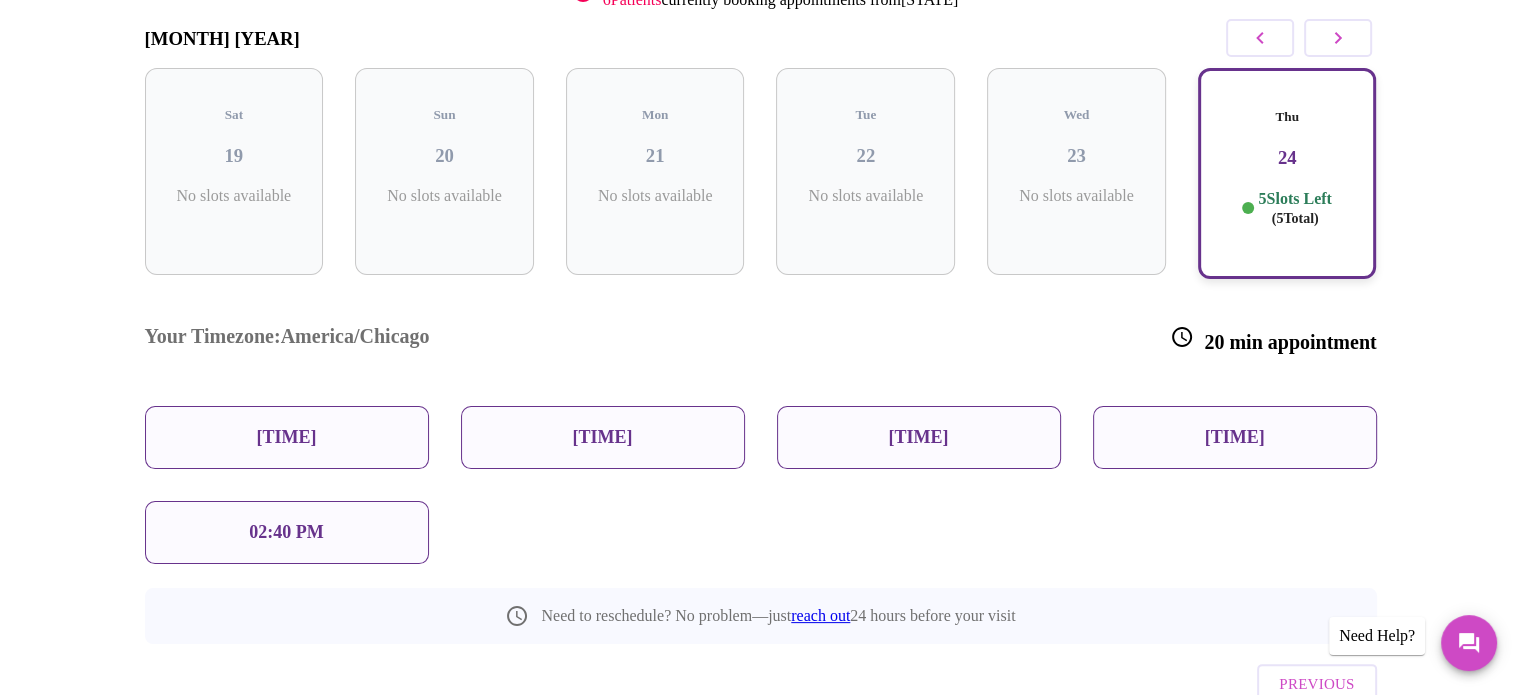 click on "01:20 PM" at bounding box center [287, 437] 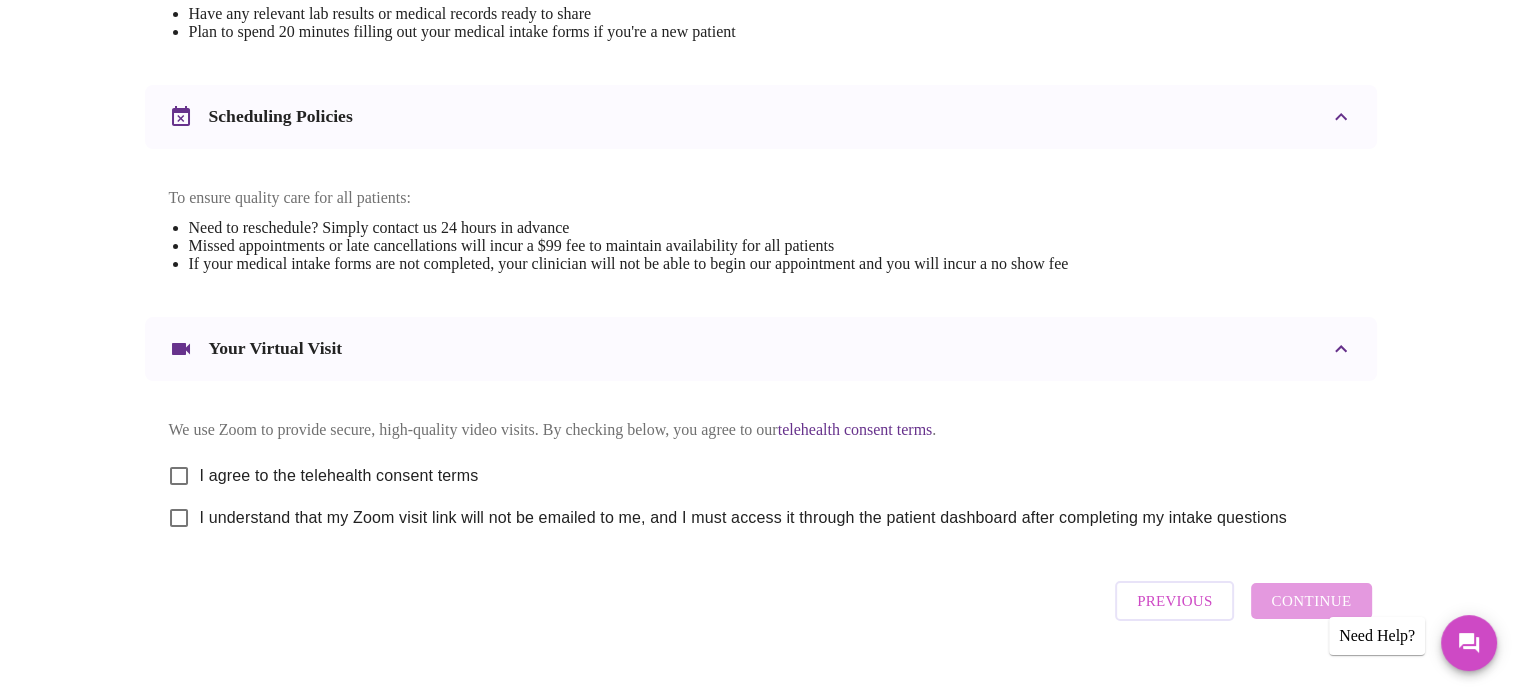 scroll, scrollTop: 683, scrollLeft: 0, axis: vertical 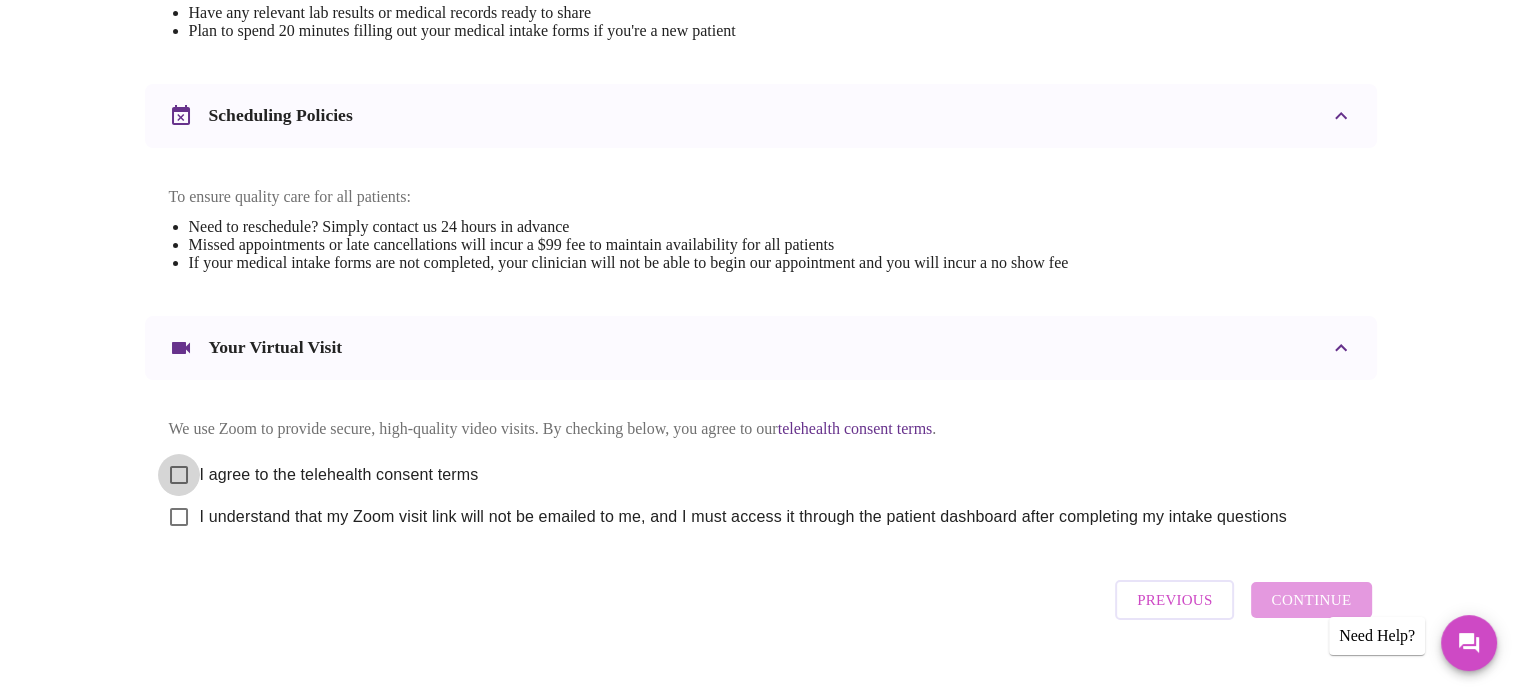 click on "I agree to the telehealth consent terms" at bounding box center (179, 475) 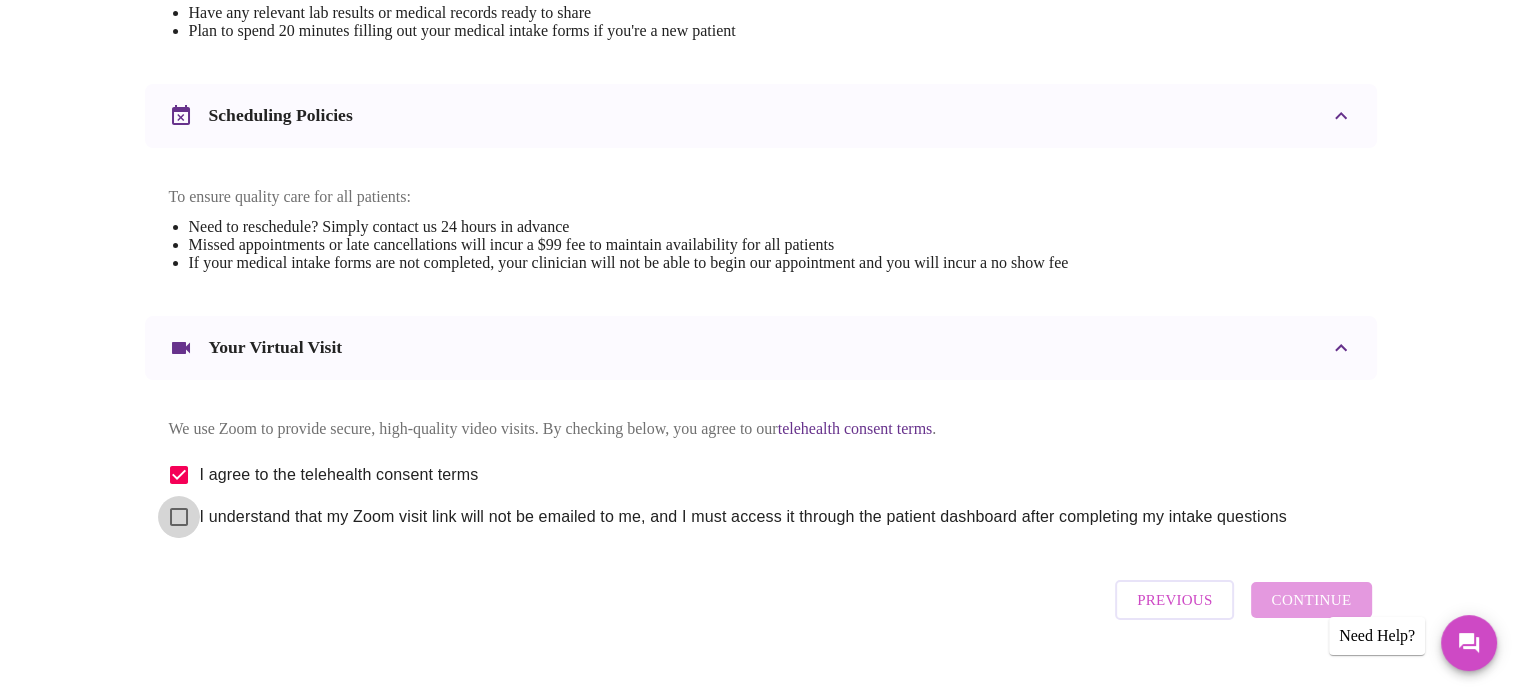click on "I understand that my Zoom visit link will not be emailed to me, and I must access it through the patient dashboard after completing my intake questions" at bounding box center (179, 475) 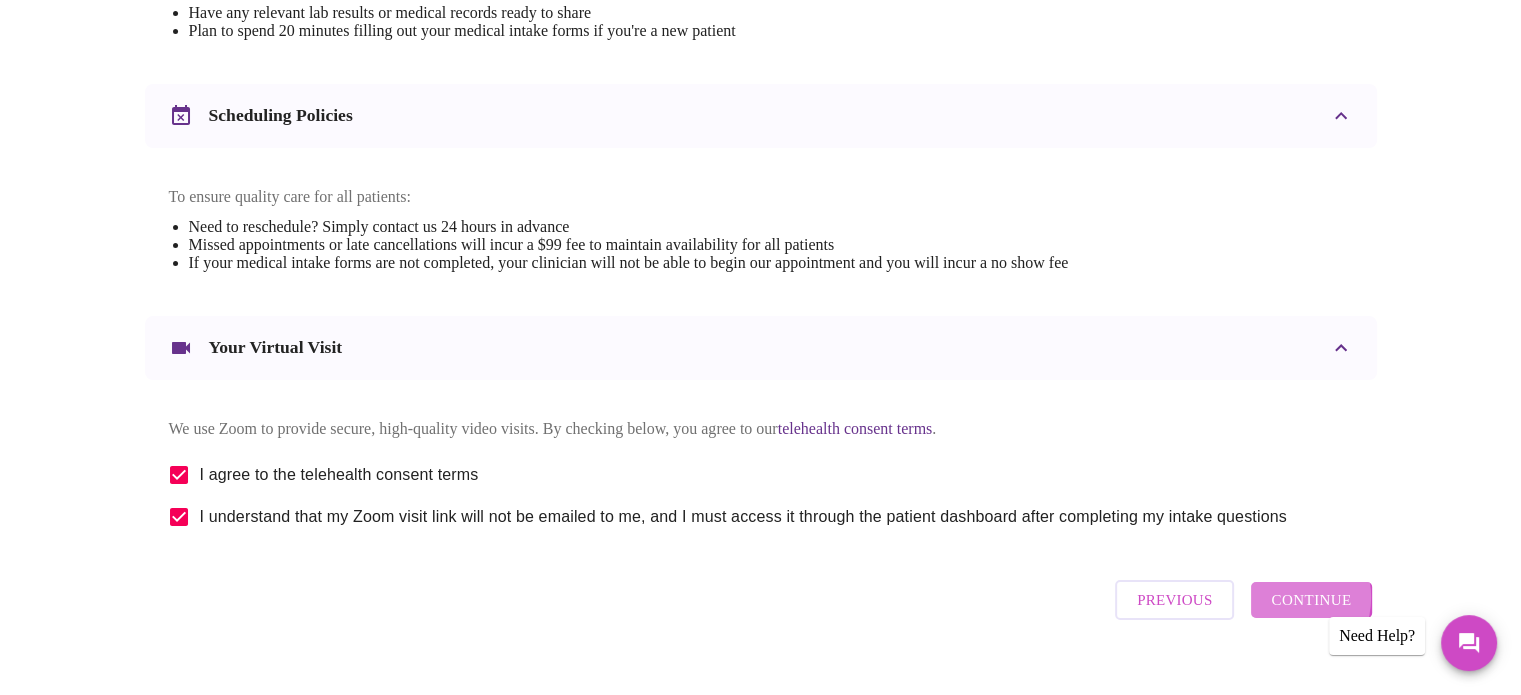 click on "Continue" at bounding box center [1174, 600] 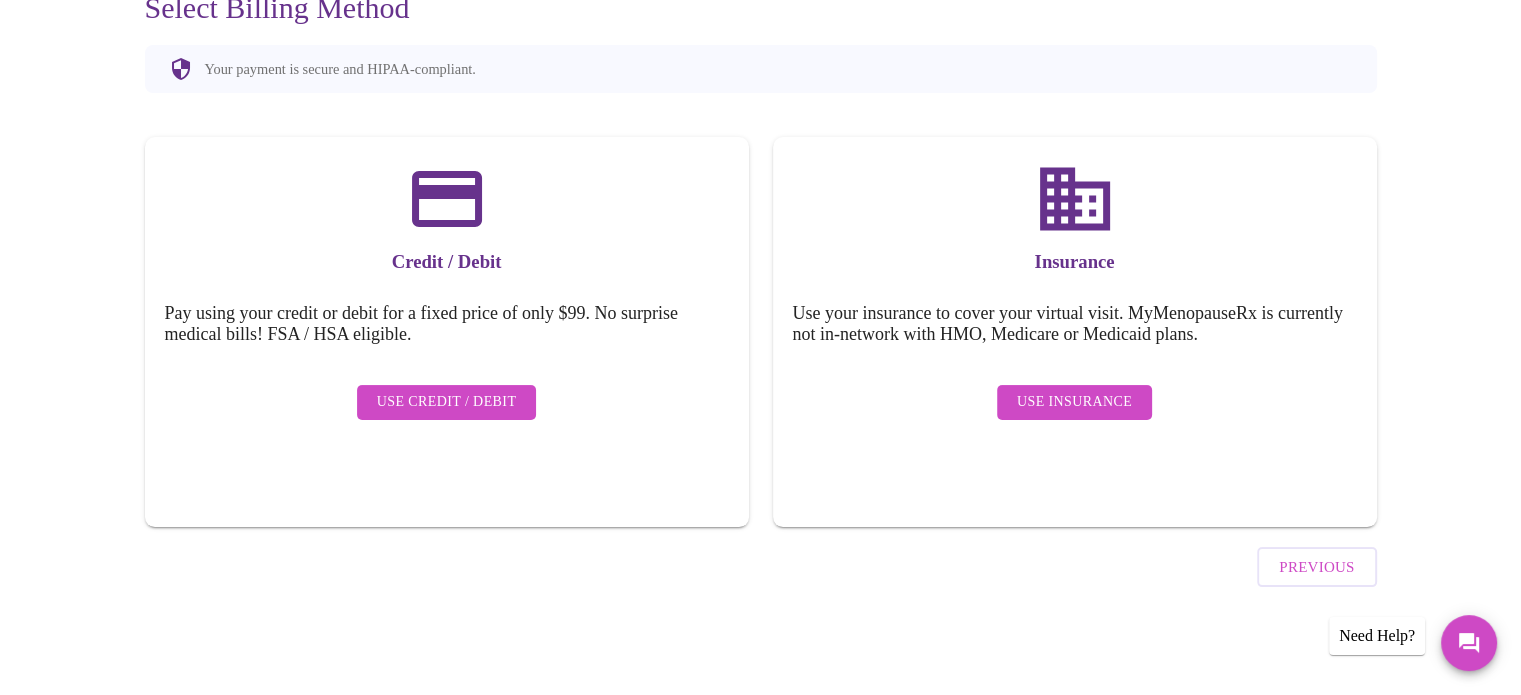 scroll, scrollTop: 155, scrollLeft: 0, axis: vertical 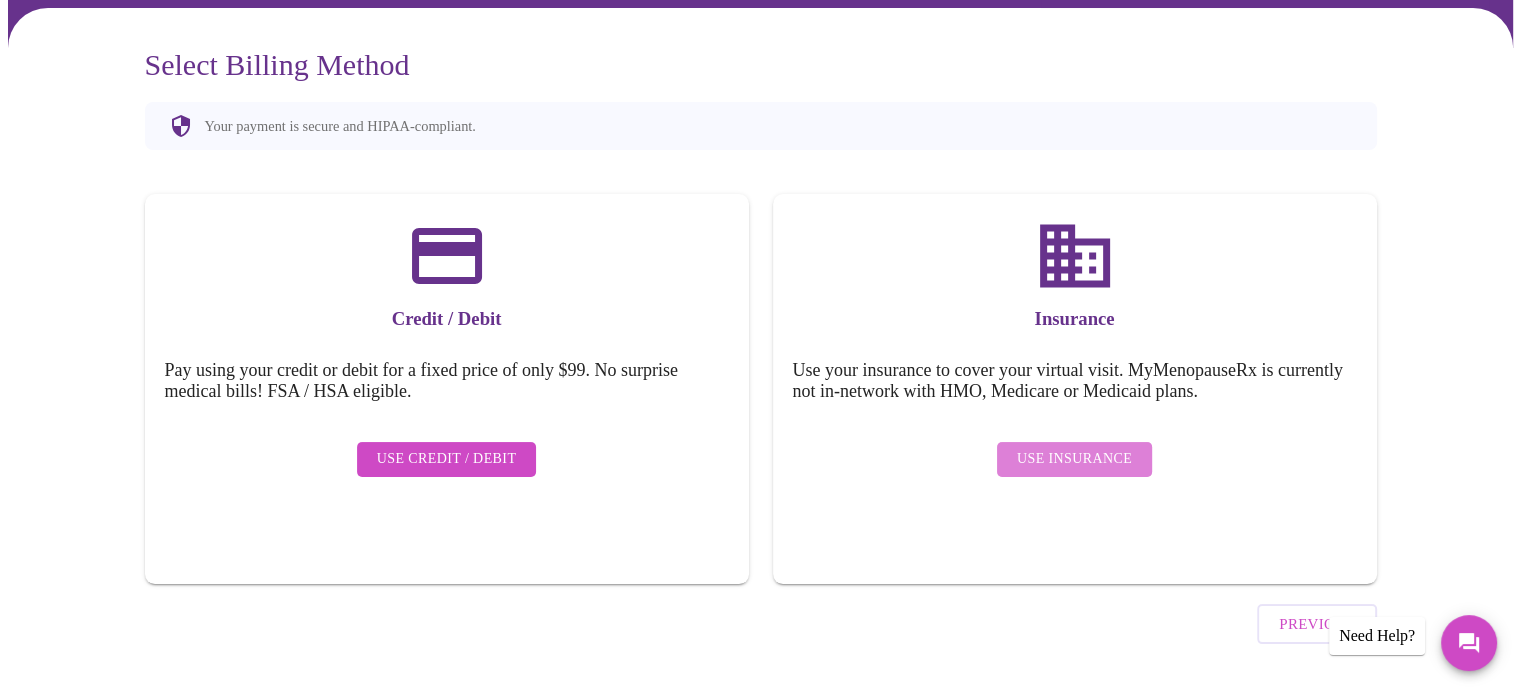 click on "Use Insurance" at bounding box center [447, 459] 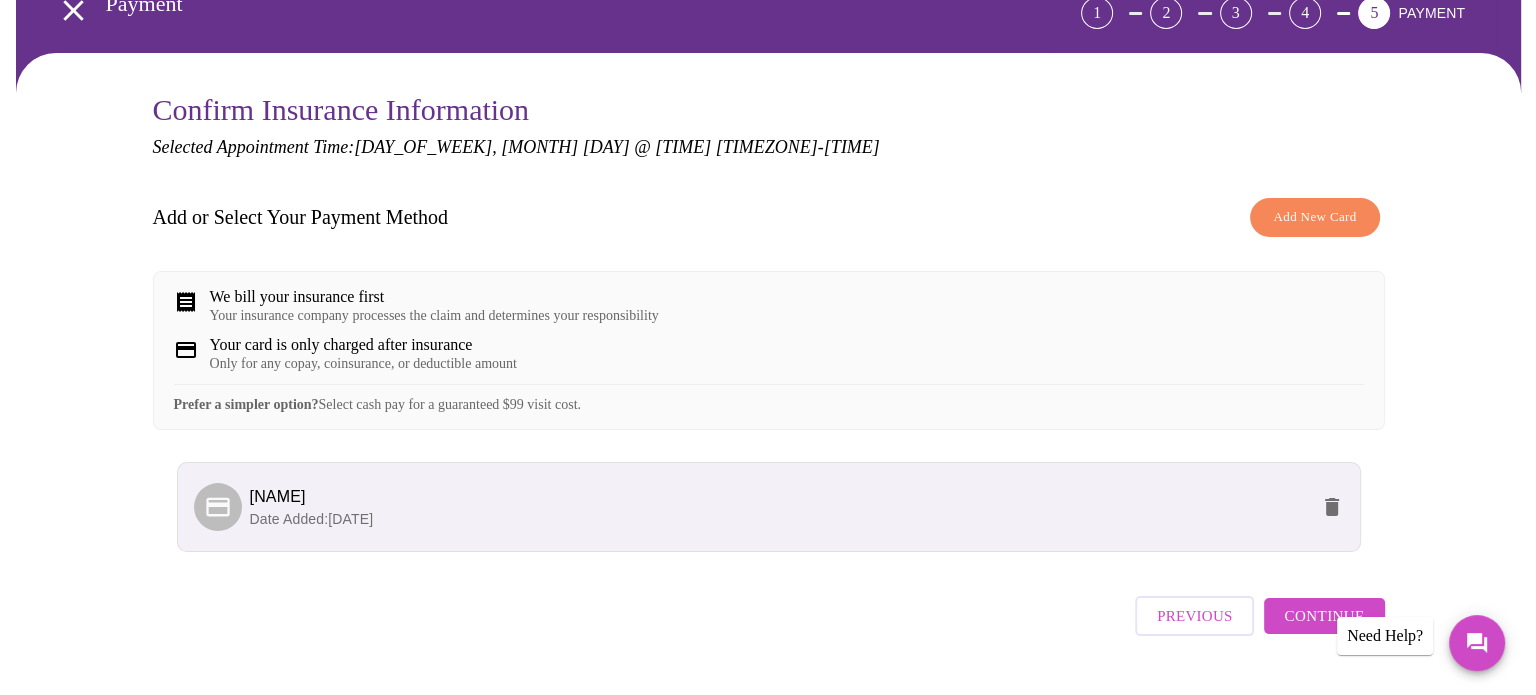scroll, scrollTop: 172, scrollLeft: 0, axis: vertical 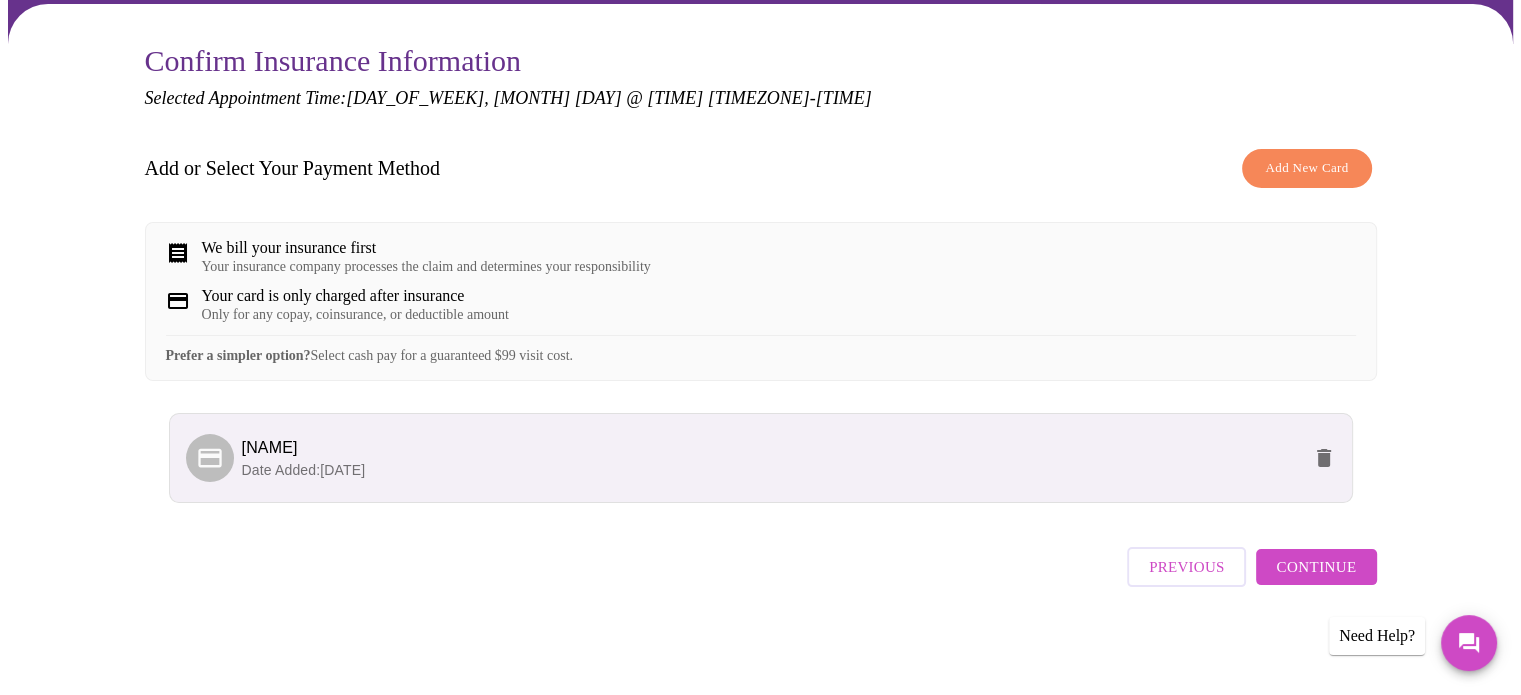 click on "Laura Stroup" at bounding box center [270, 447] 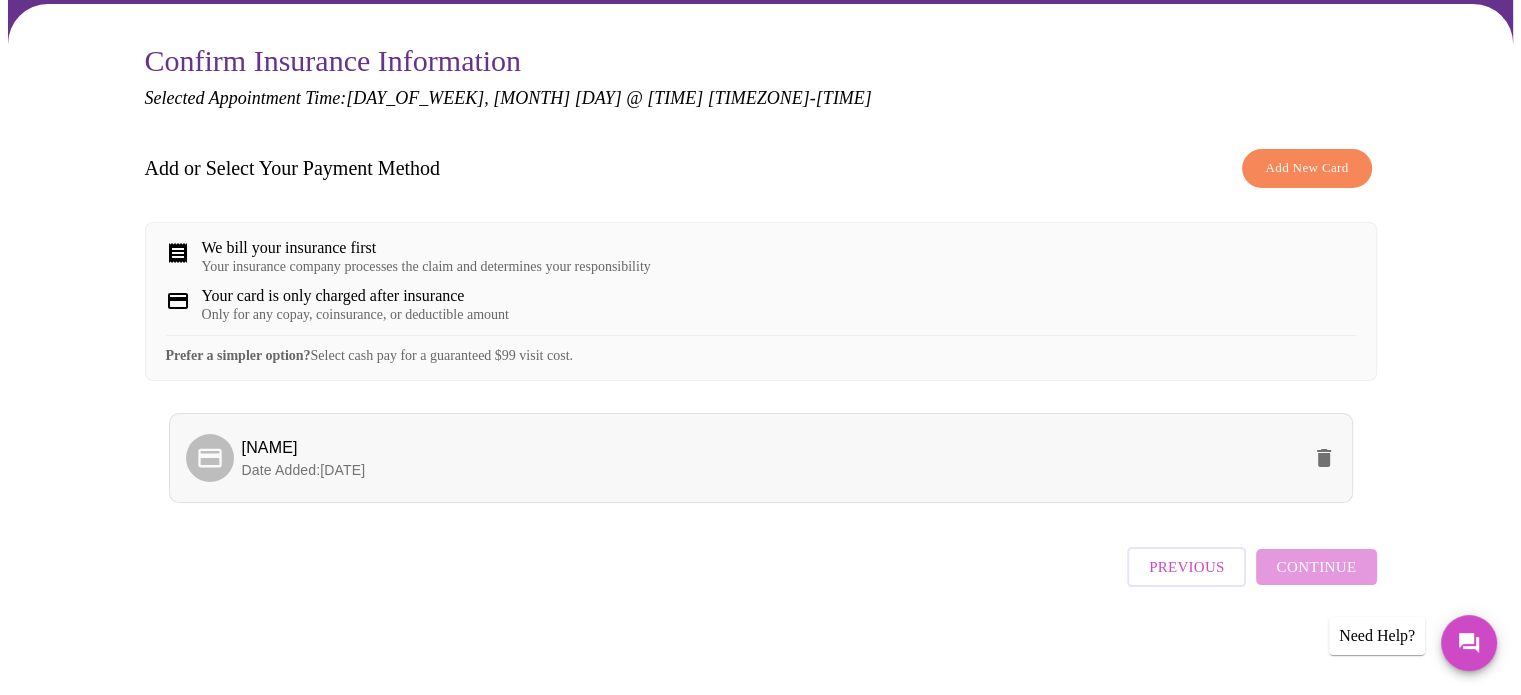 click on "Date Added:  06-10-2025" at bounding box center (304, 470) 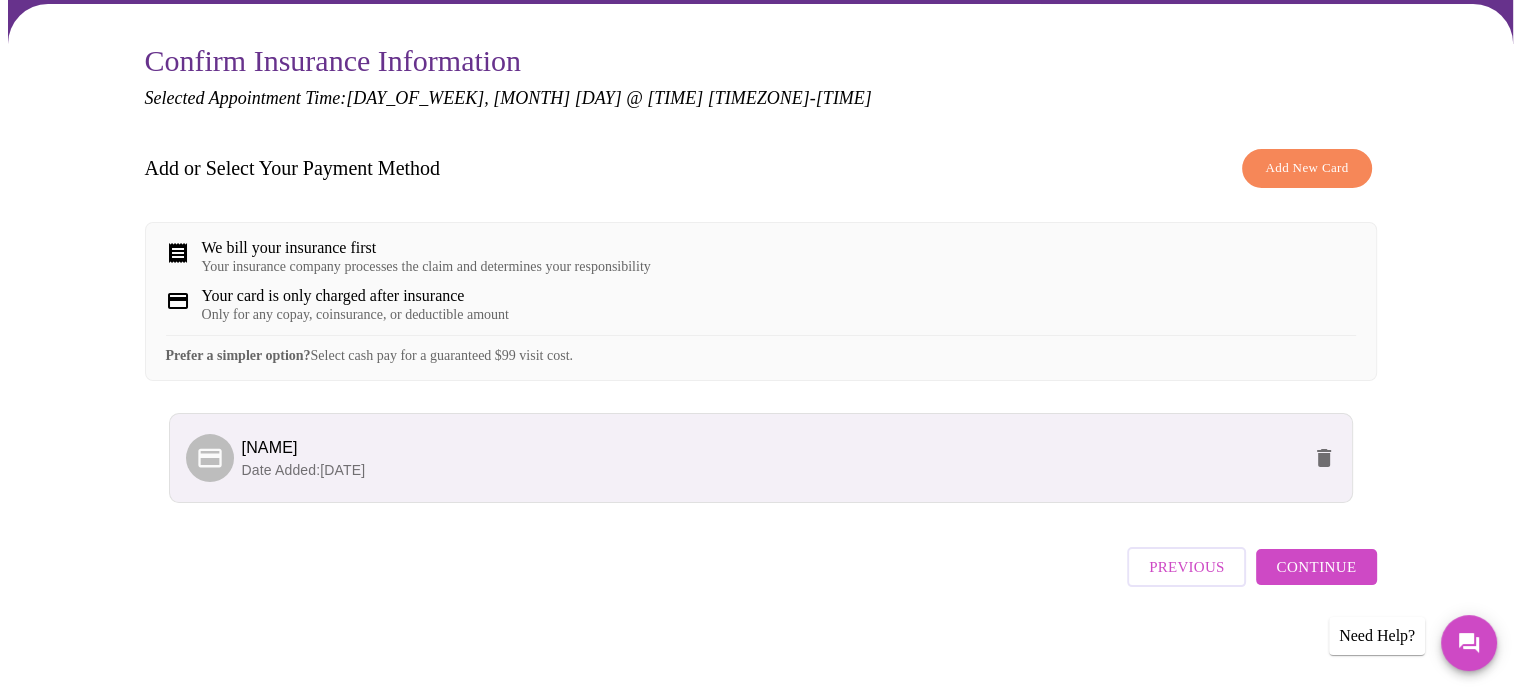 click at bounding box center [210, 458] 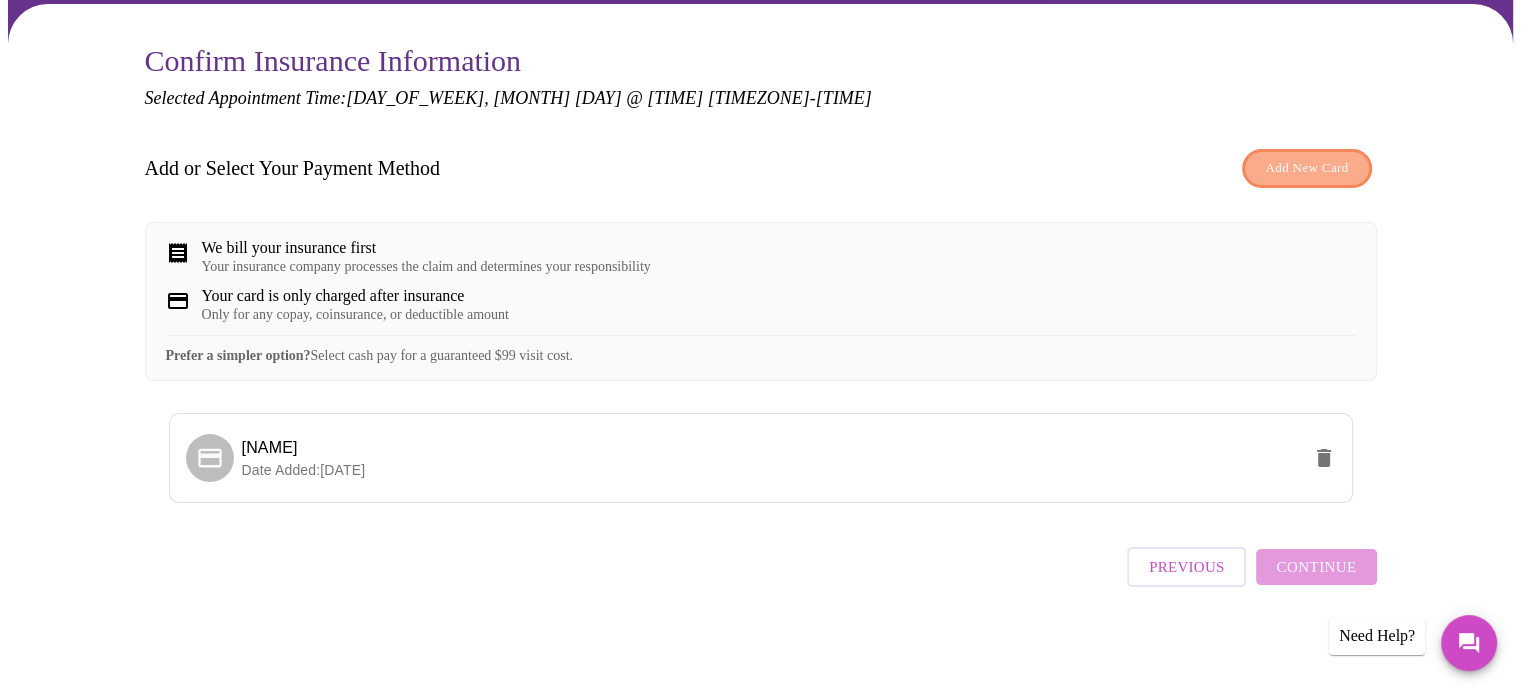 click on "Add New Card" at bounding box center (1306, 168) 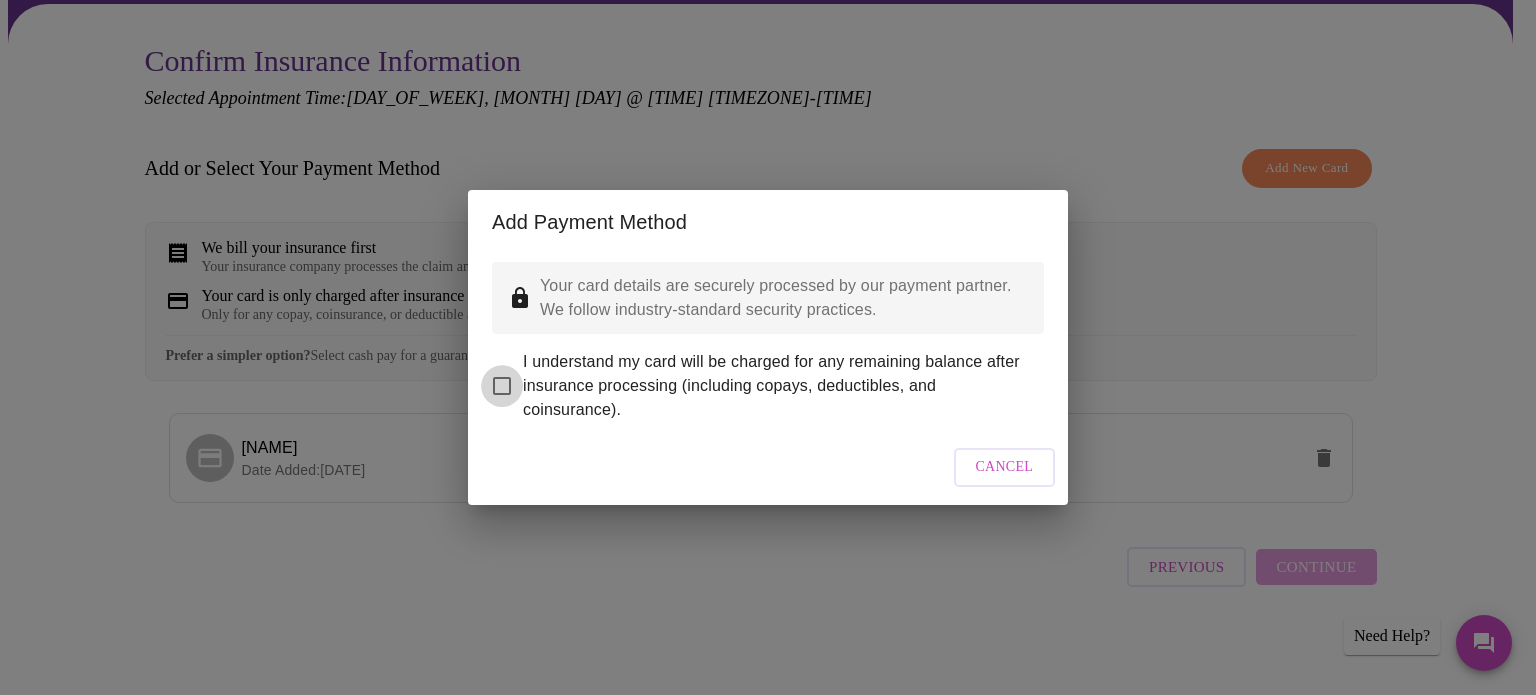 click on "I understand my card will be charged for any remaining balance after insurance processing (including copays, deductibles, and coinsurance)." at bounding box center (502, 386) 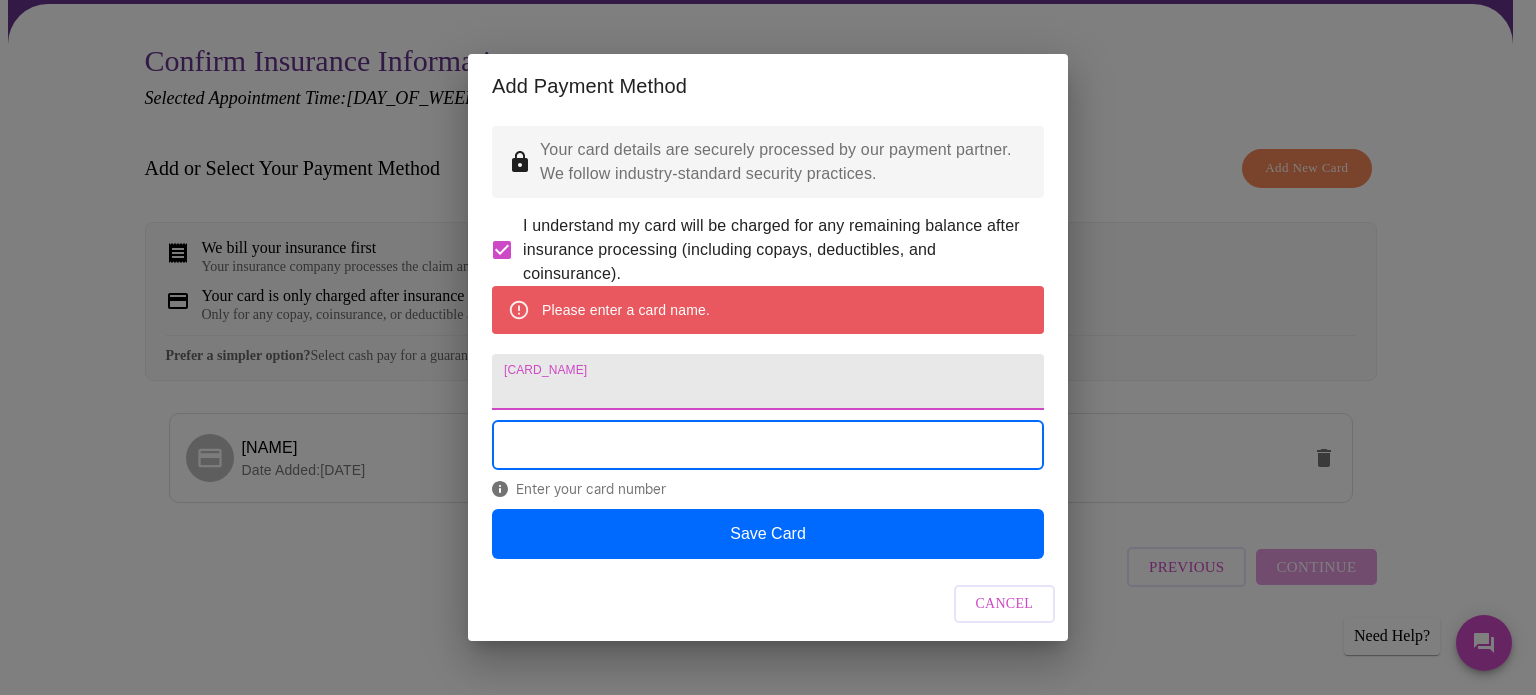 click on "Card Name" at bounding box center (768, 382) 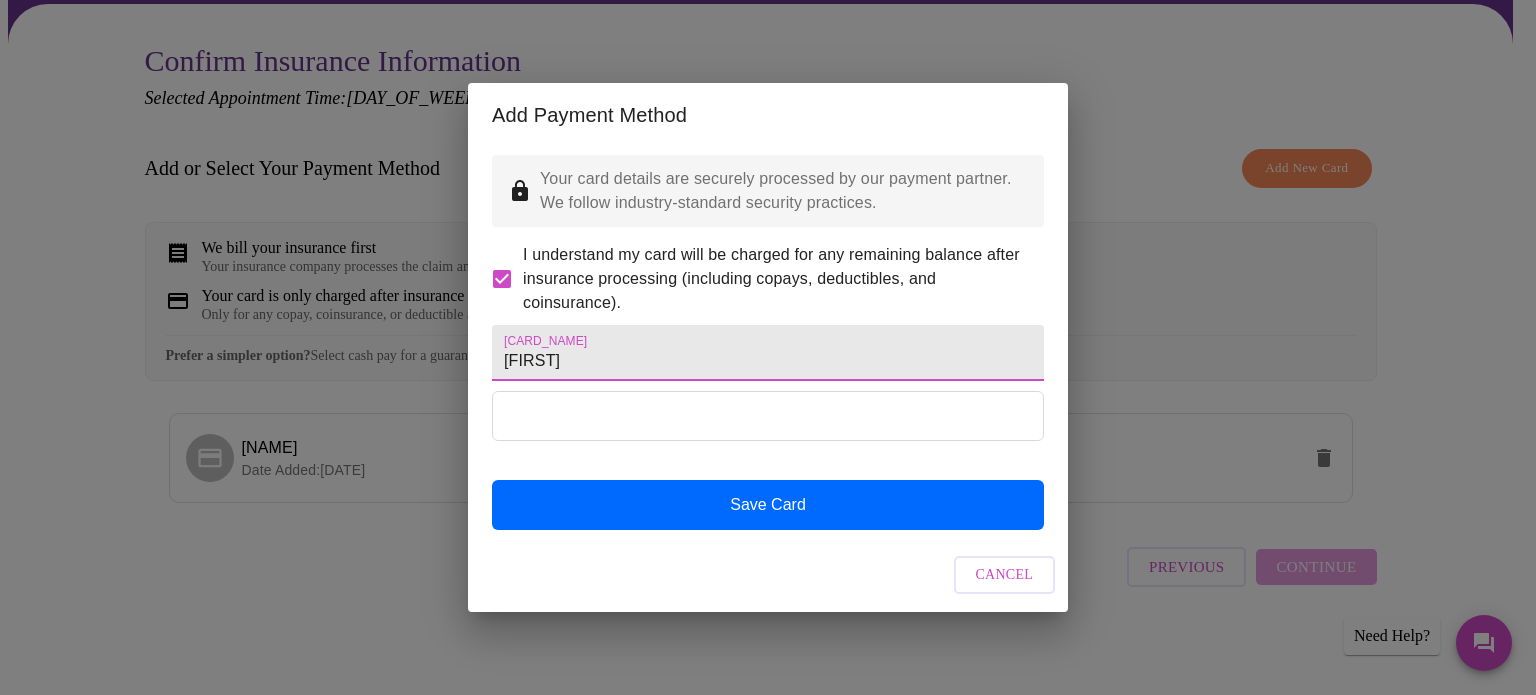 click on "Laura" at bounding box center [768, 353] 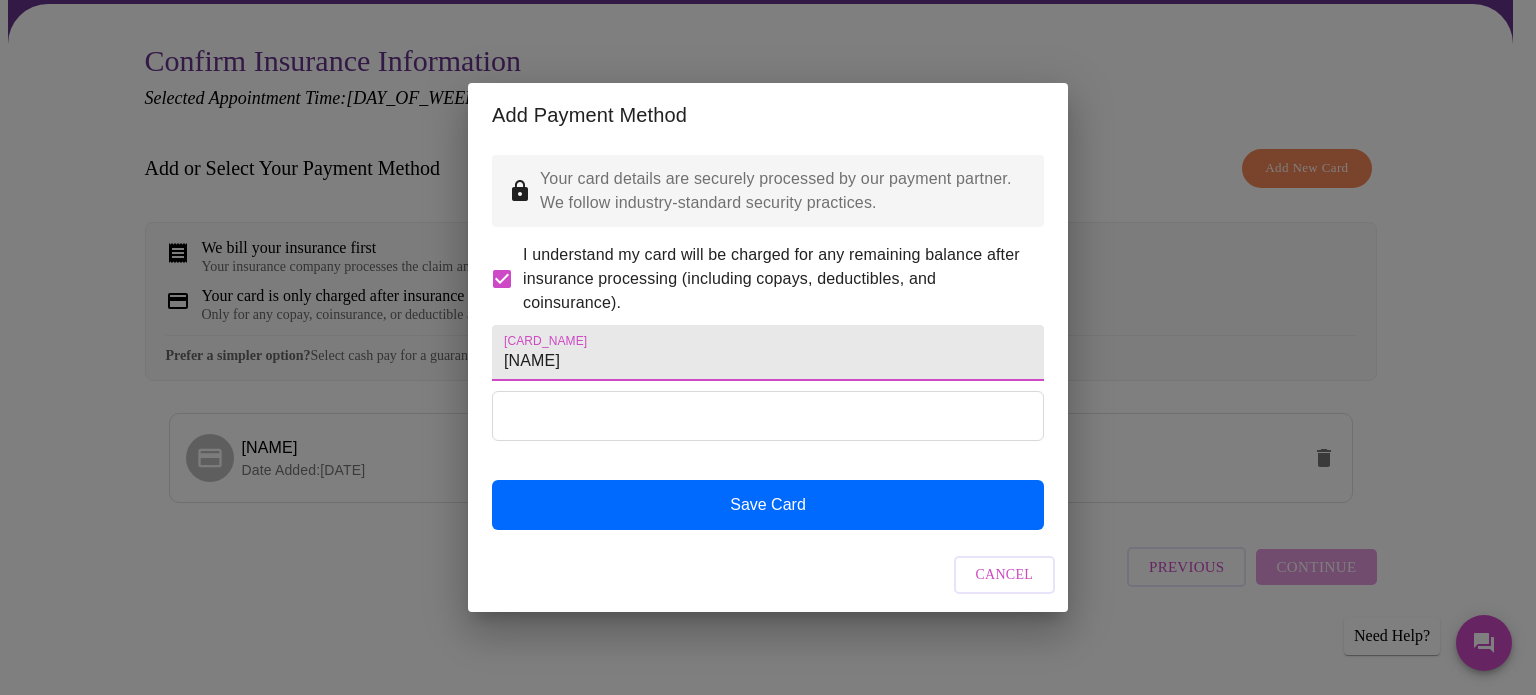 type on "Laura Stroup" 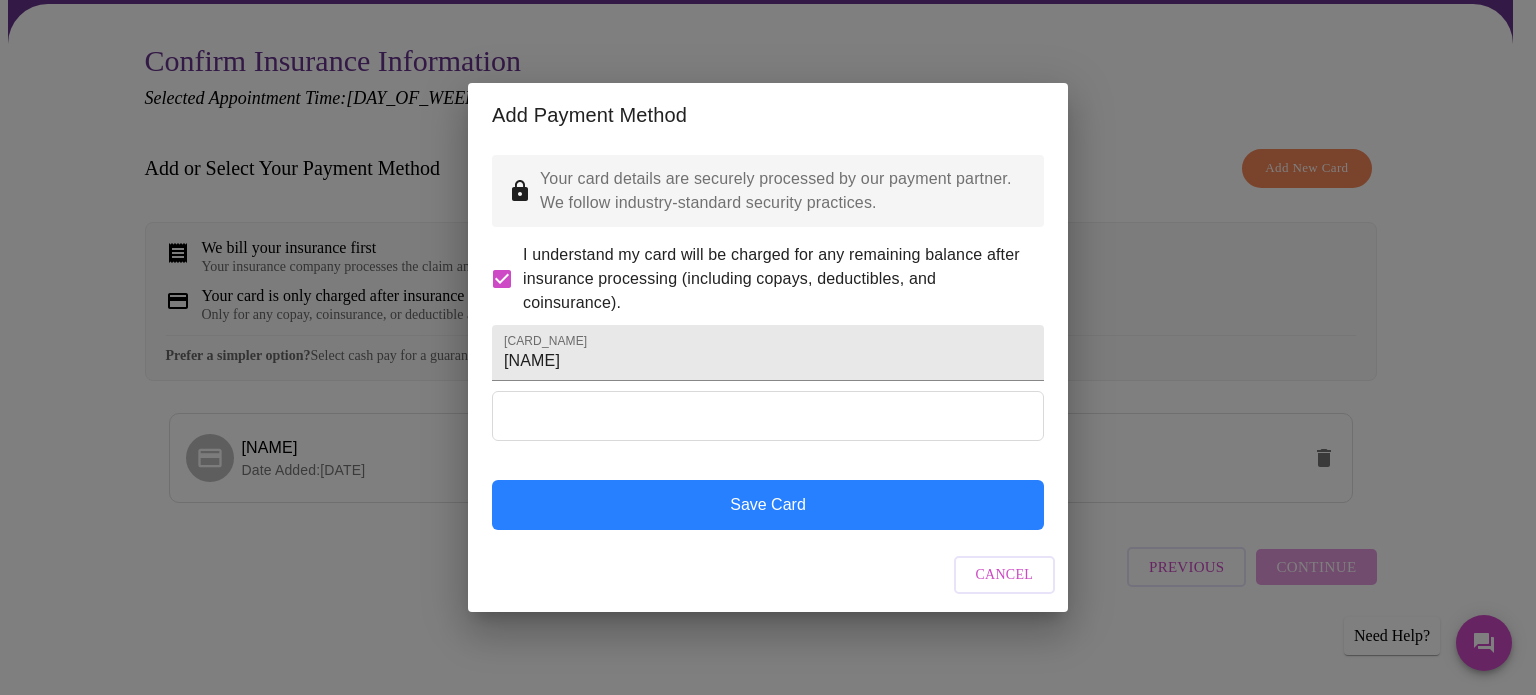 click on "Save Card" at bounding box center (768, 505) 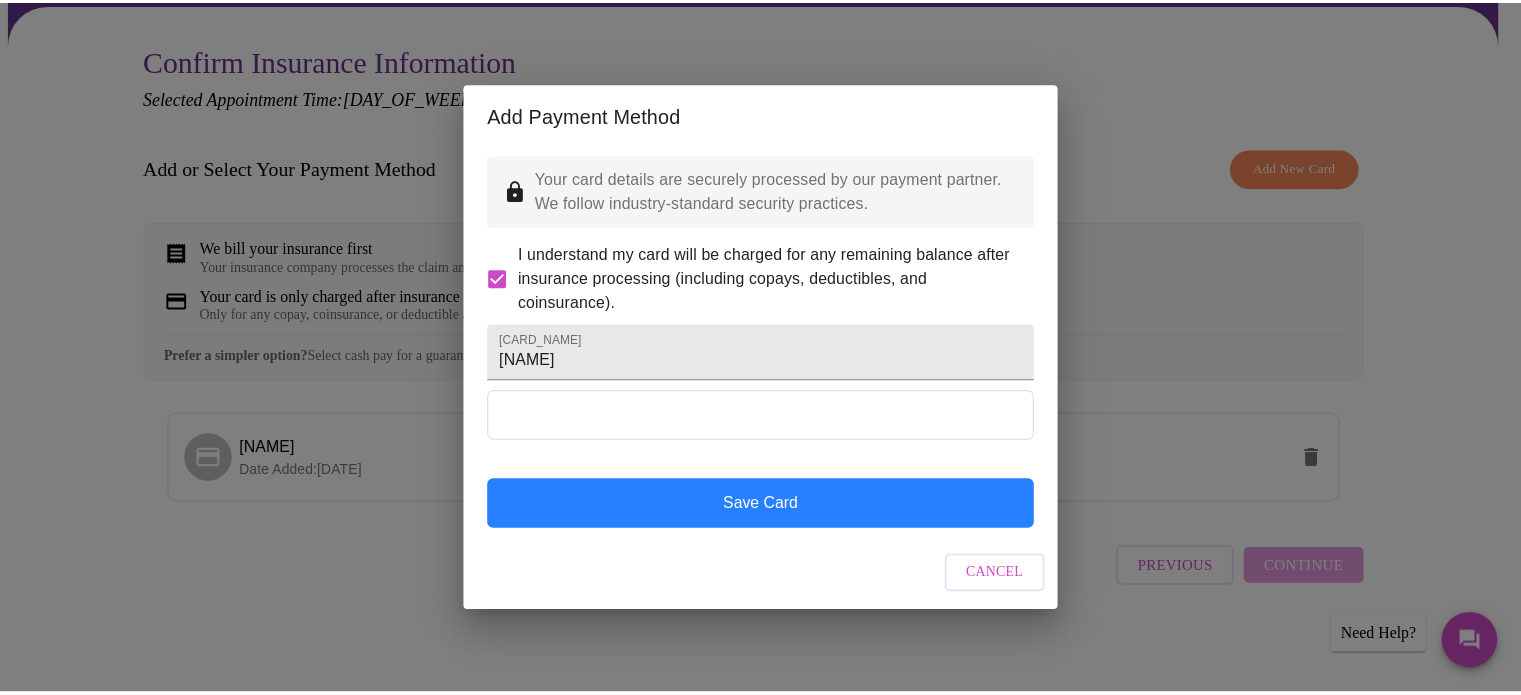 scroll, scrollTop: 0, scrollLeft: 0, axis: both 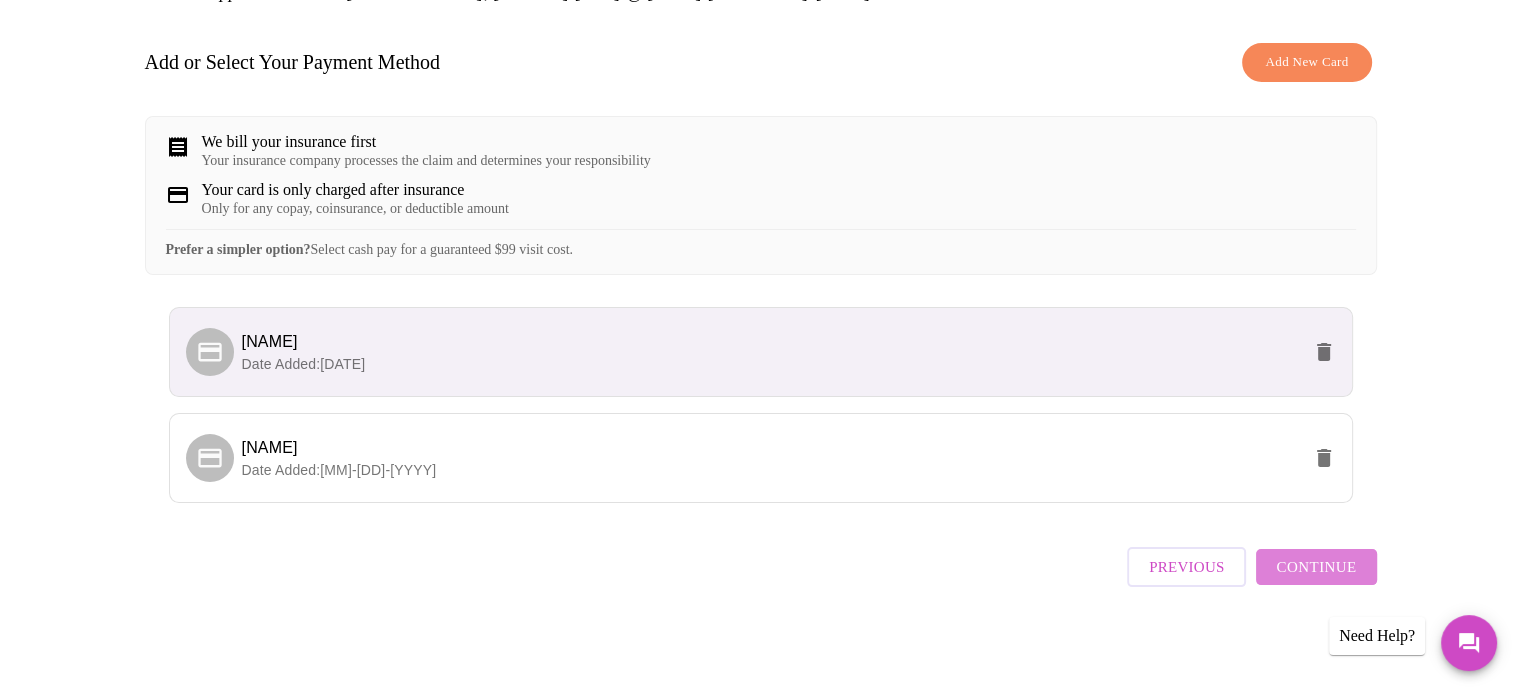 click on "Continue" at bounding box center (1186, 567) 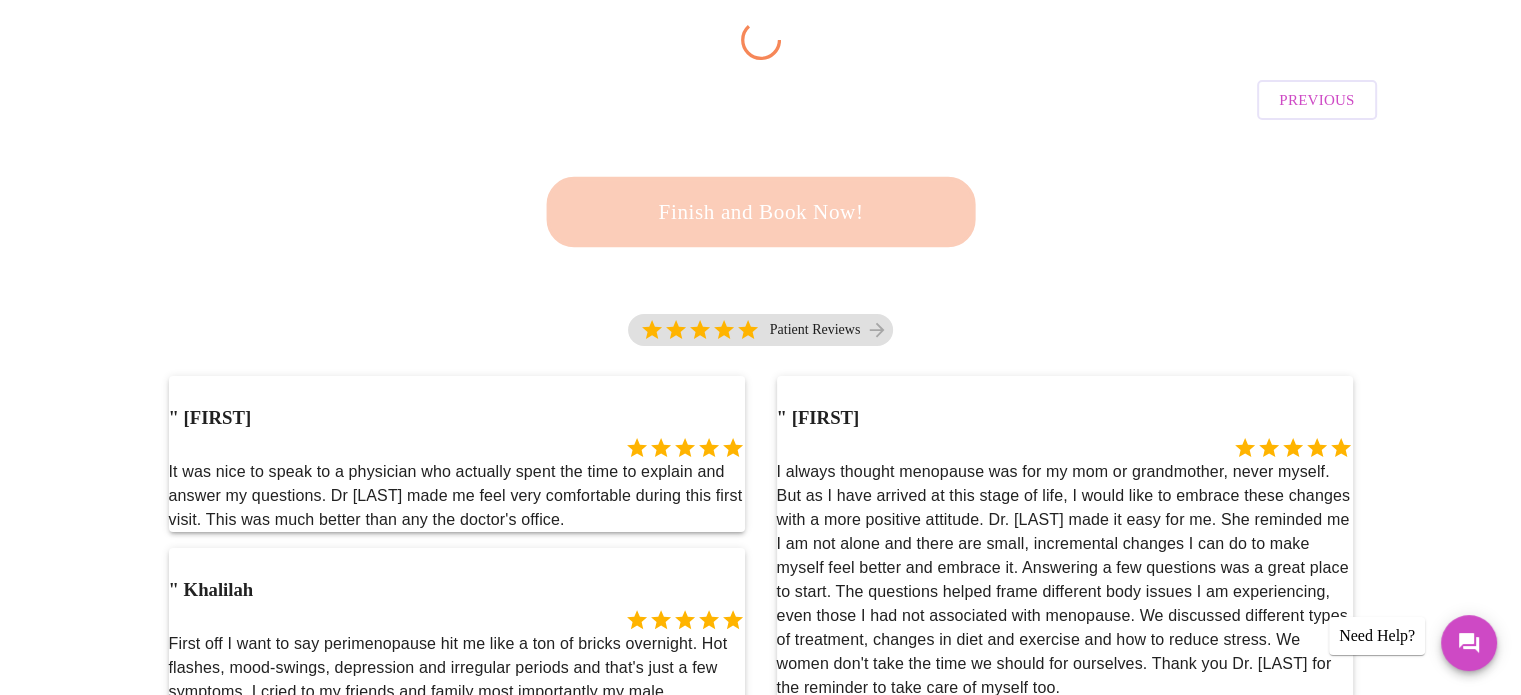 scroll, scrollTop: 278, scrollLeft: 0, axis: vertical 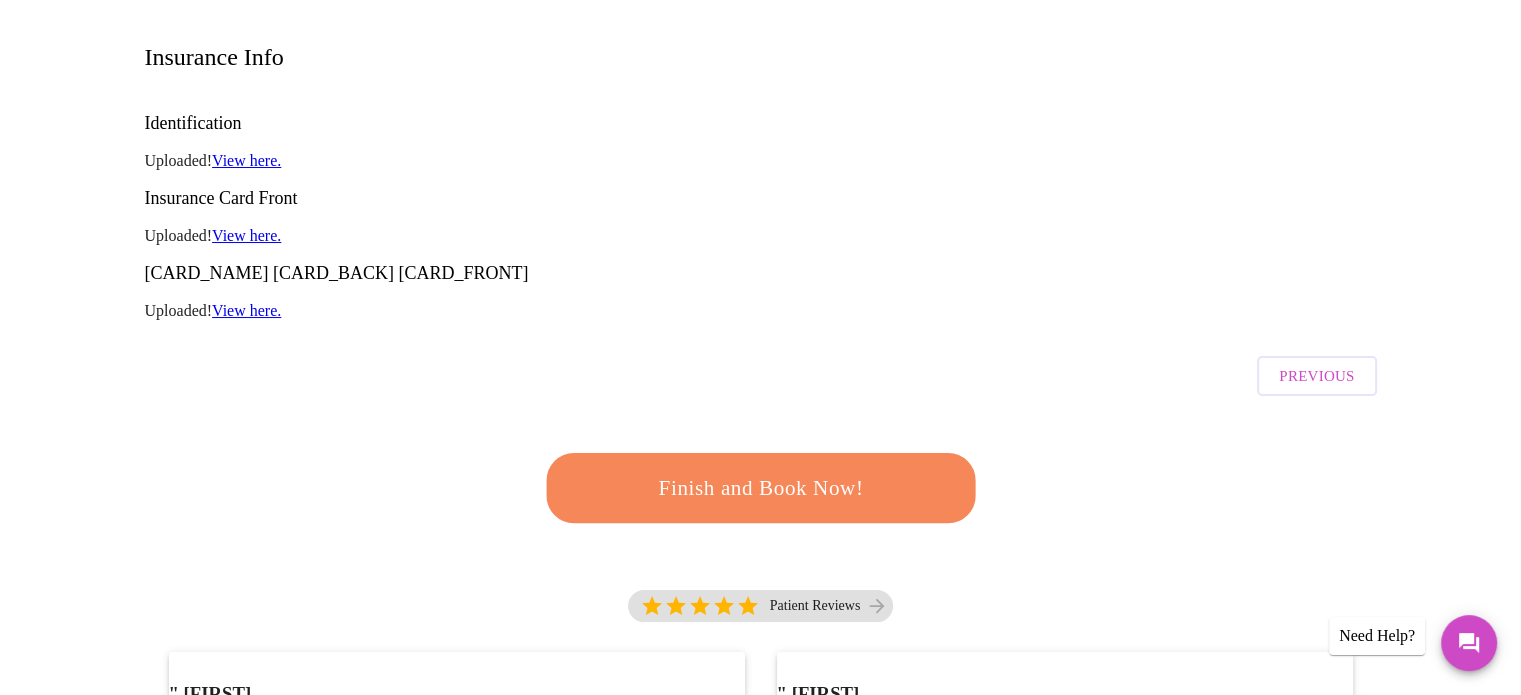 click on "View here." at bounding box center (246, 160) 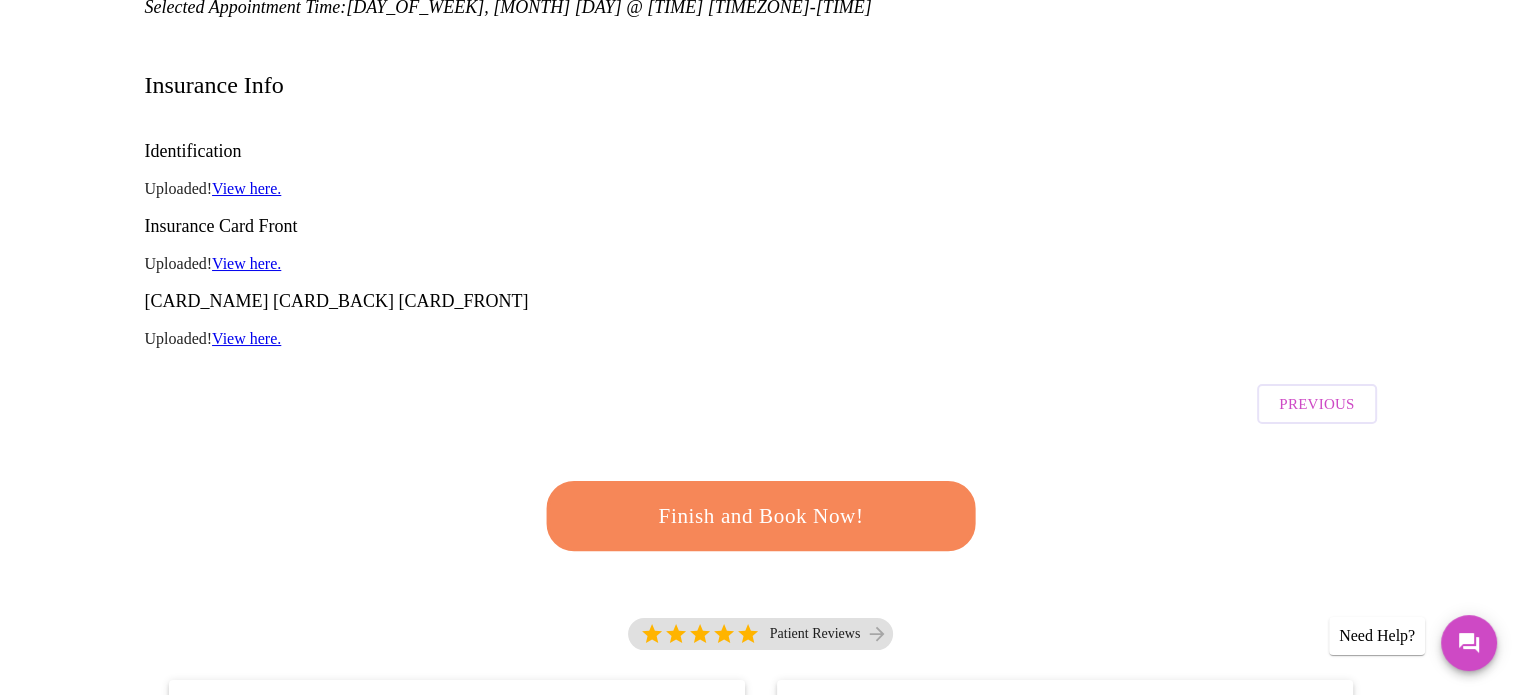 scroll, scrollTop: 259, scrollLeft: 0, axis: vertical 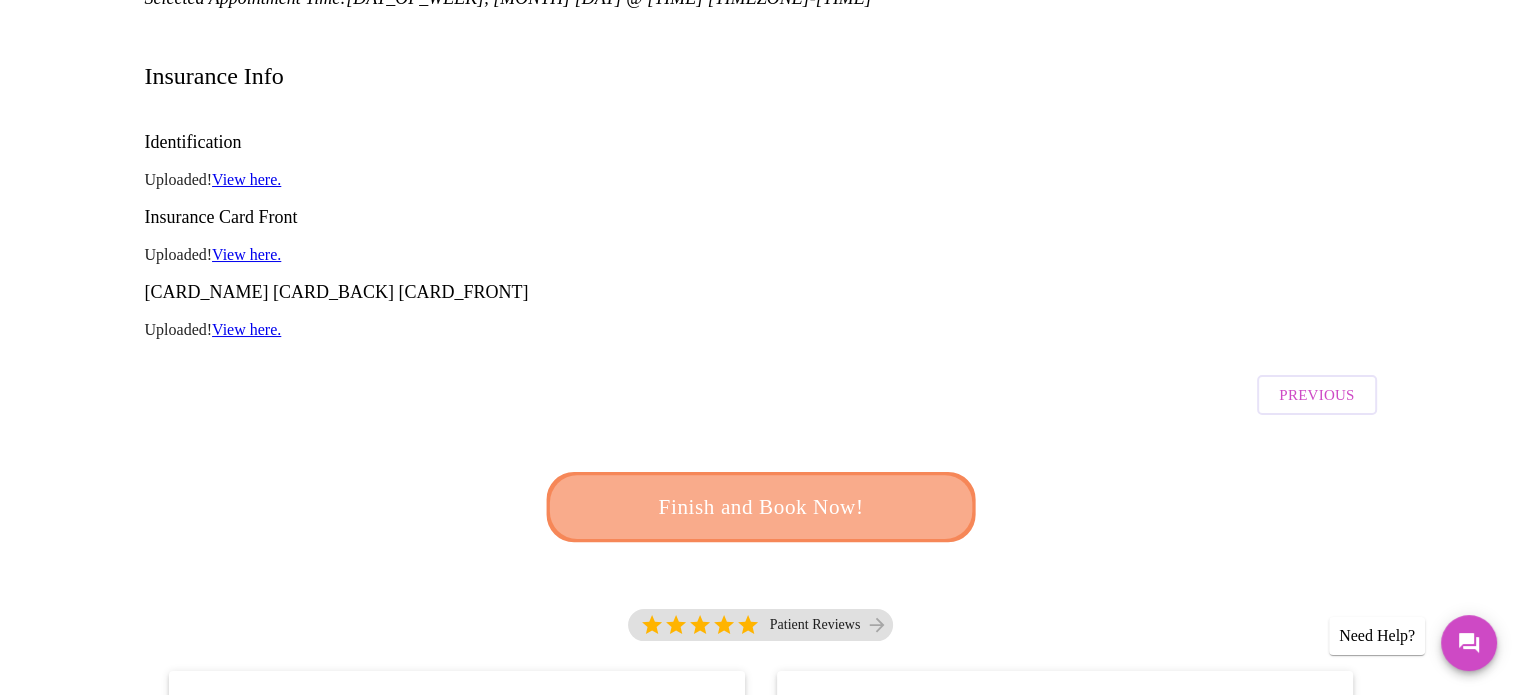click on "Finish and Book Now!" at bounding box center [1316, 395] 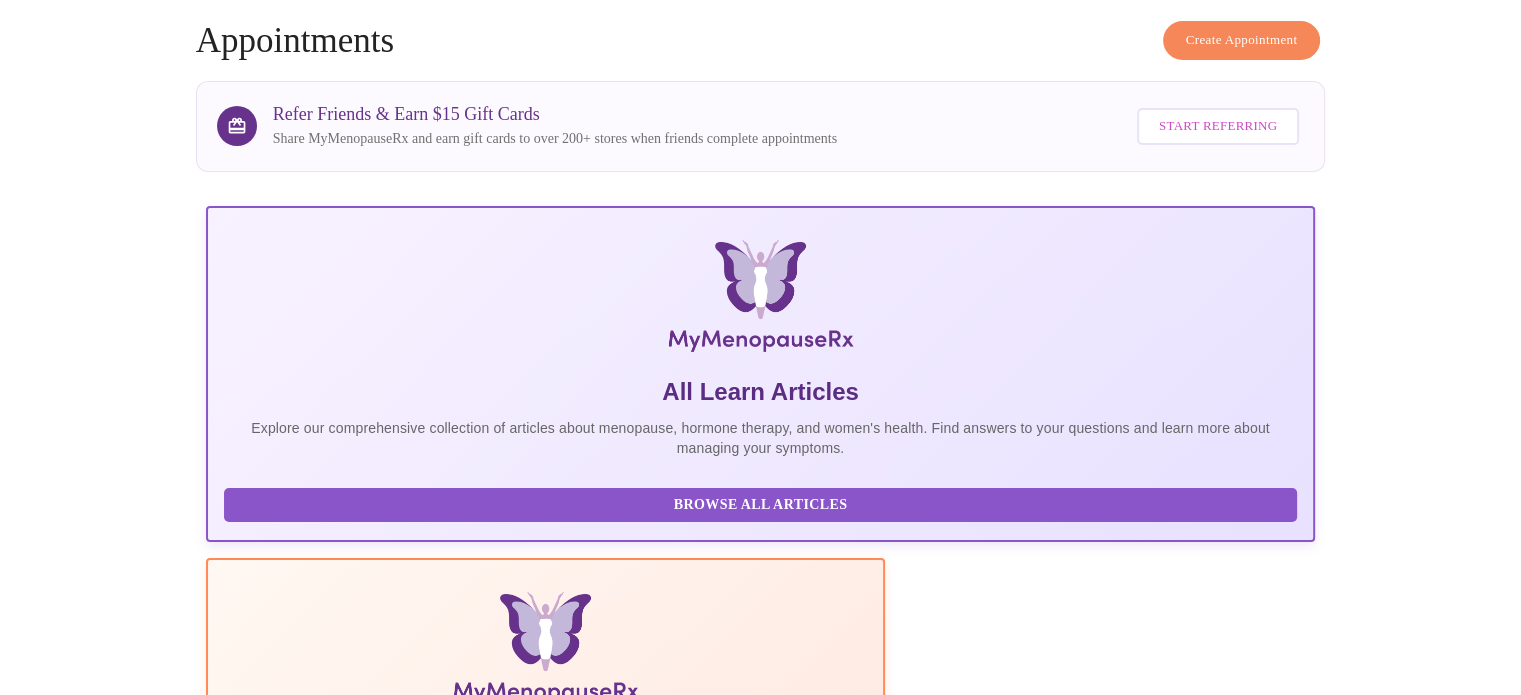 scroll, scrollTop: 0, scrollLeft: 0, axis: both 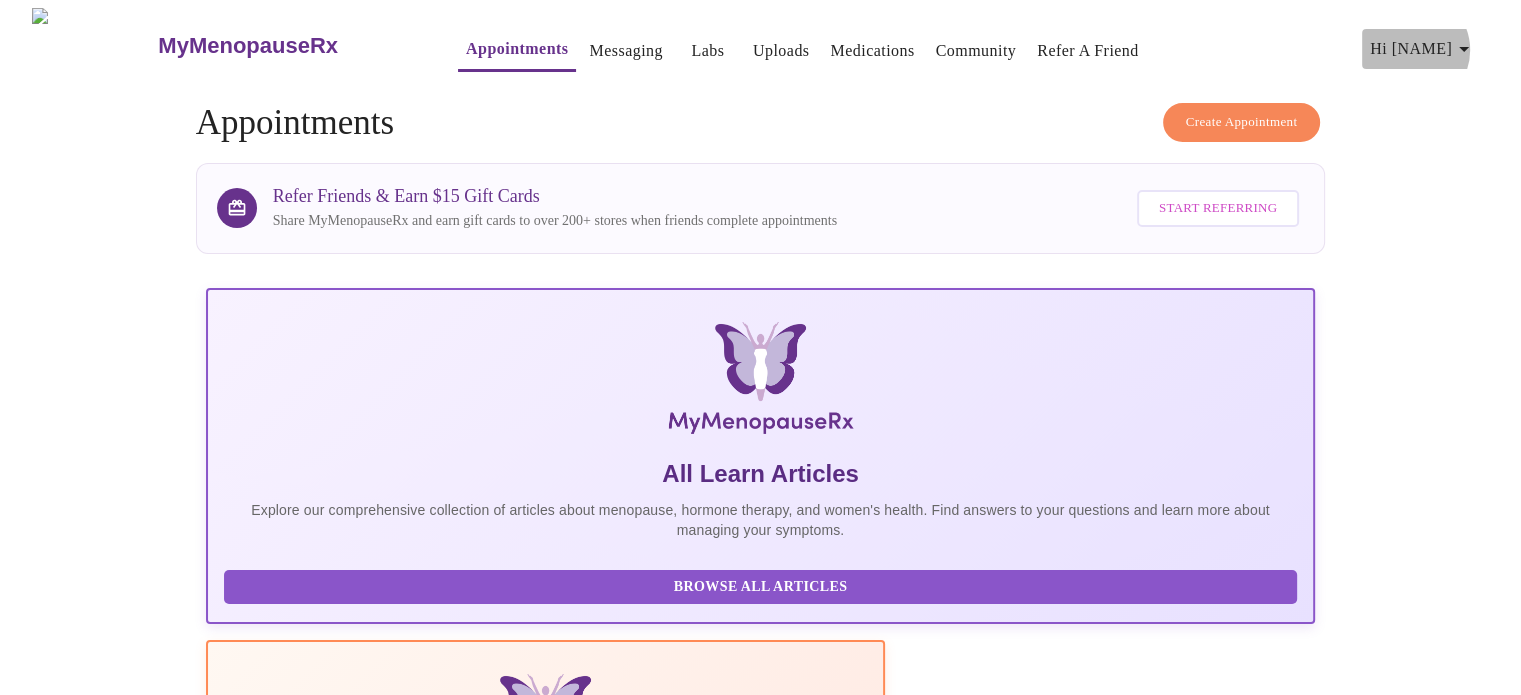 click on "Hi [NAME]" at bounding box center [1423, 49] 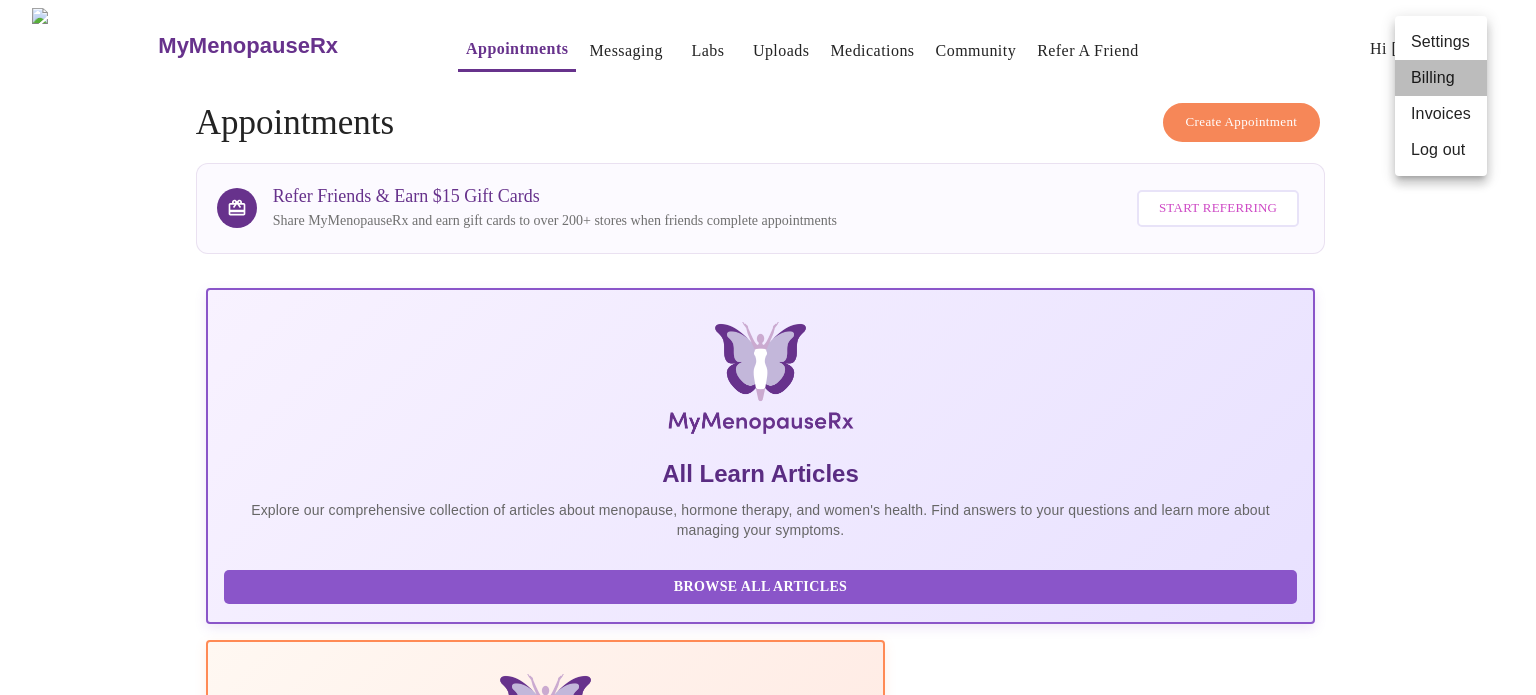 click on "Billing" at bounding box center (1441, 78) 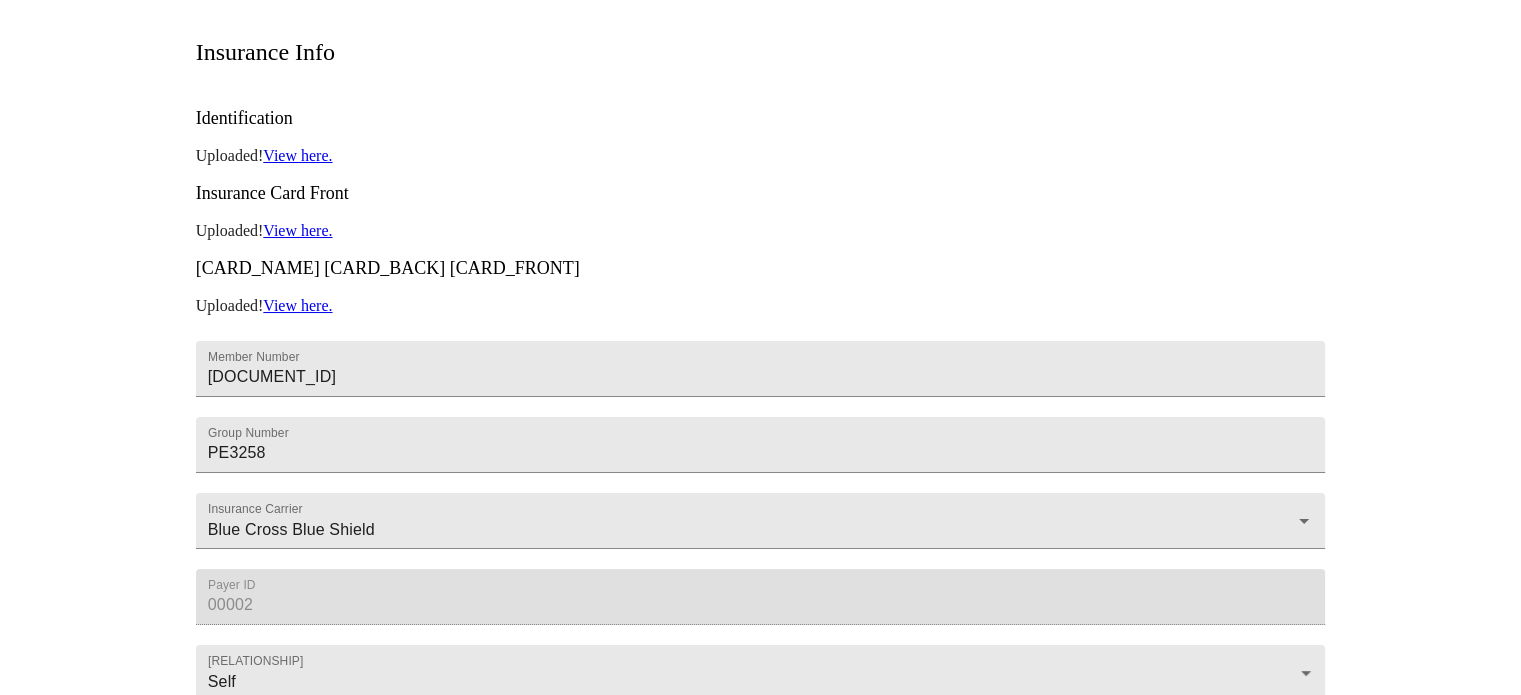 scroll, scrollTop: 560, scrollLeft: 0, axis: vertical 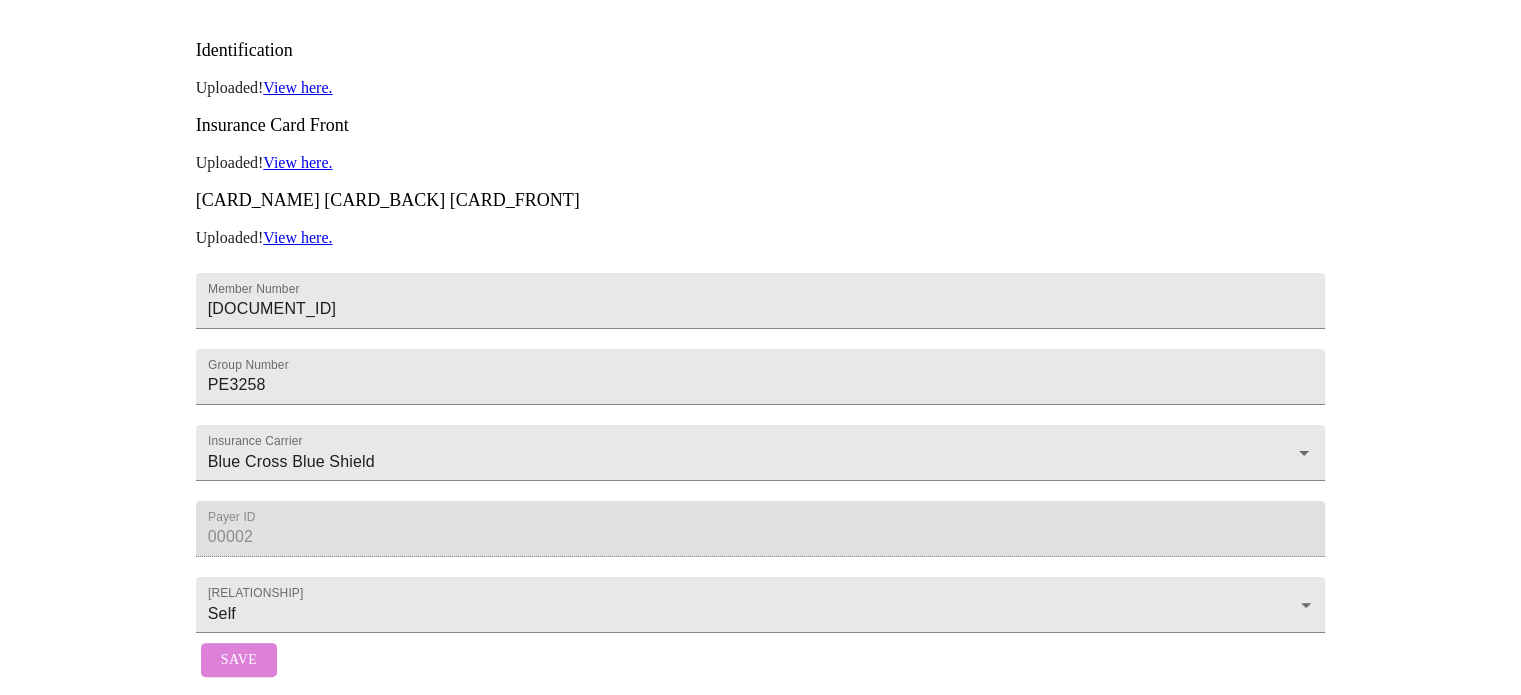 click on "Save" at bounding box center (239, 660) 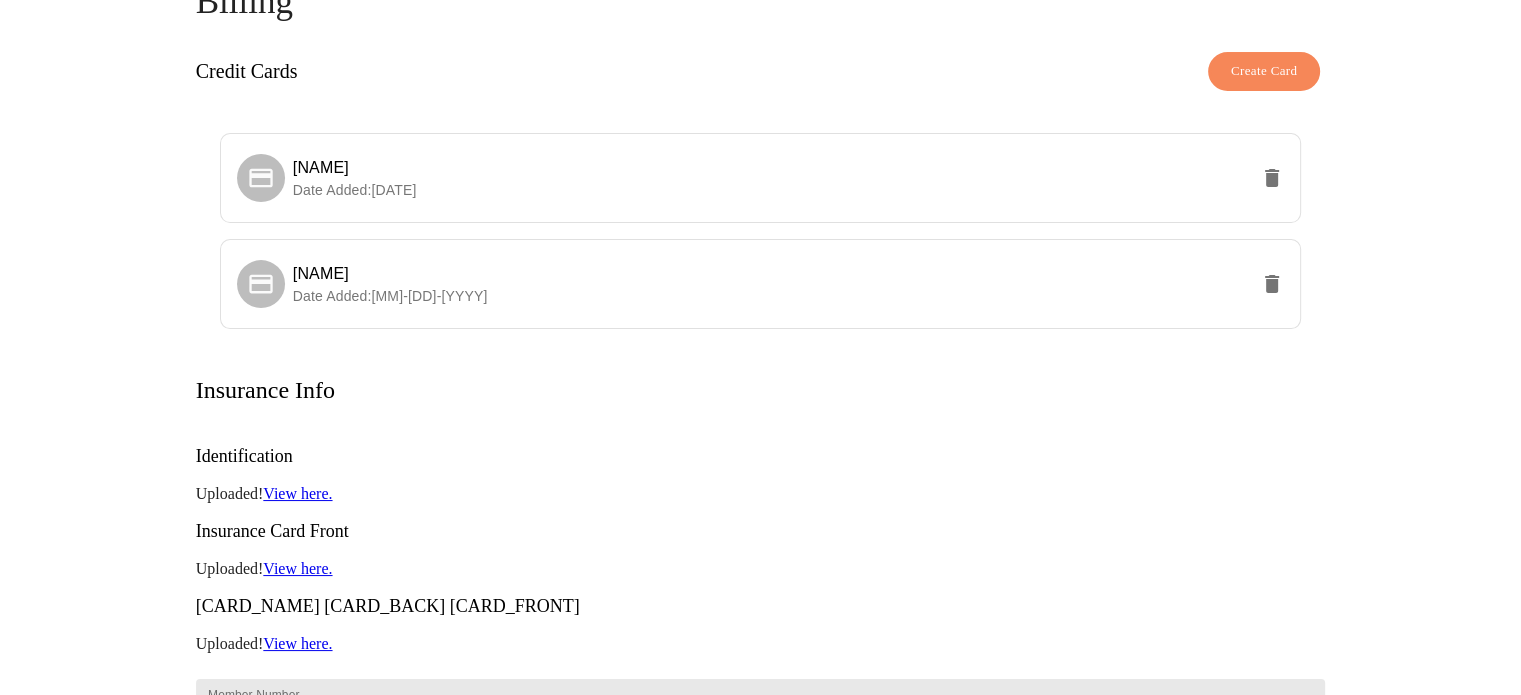 scroll, scrollTop: 0, scrollLeft: 0, axis: both 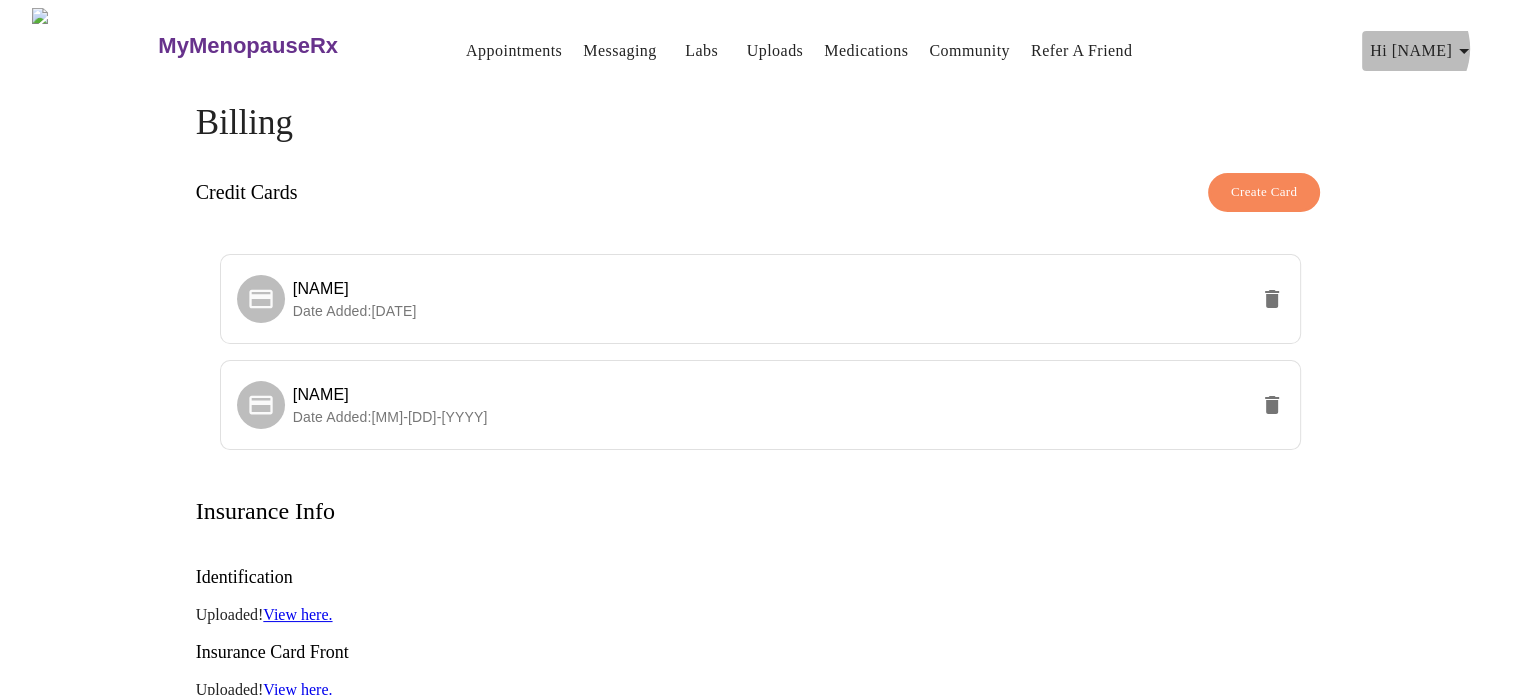 click on "Hi [NAME]" at bounding box center (1423, 51) 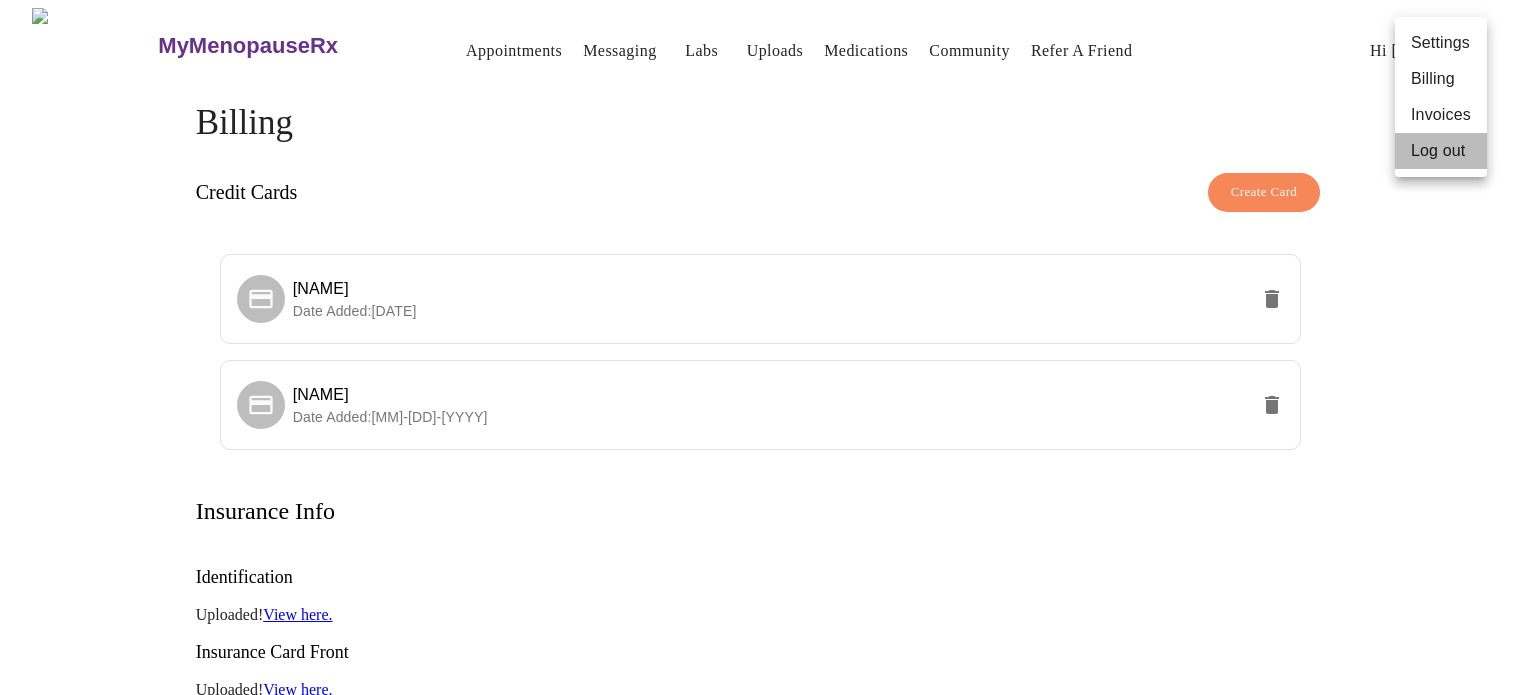 click on "Log out" at bounding box center [1441, 151] 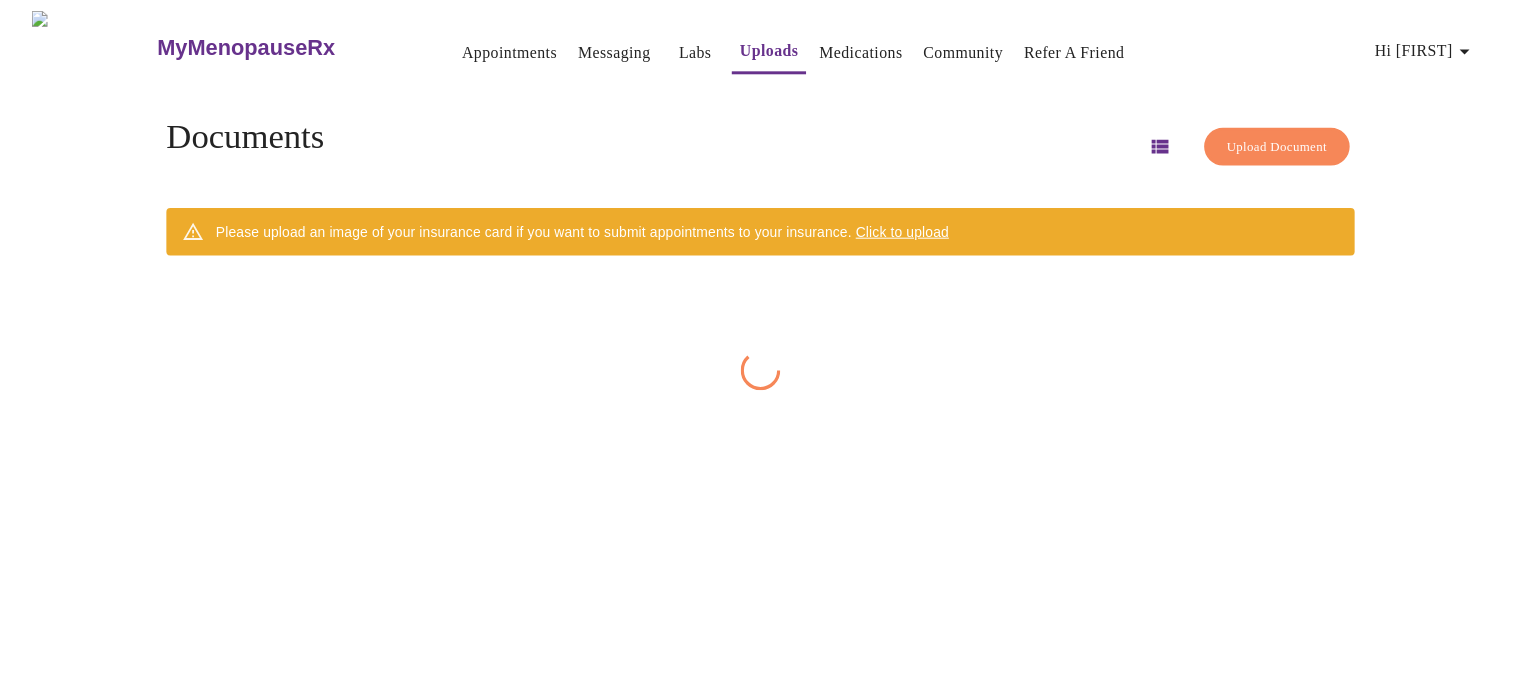 scroll, scrollTop: 0, scrollLeft: 0, axis: both 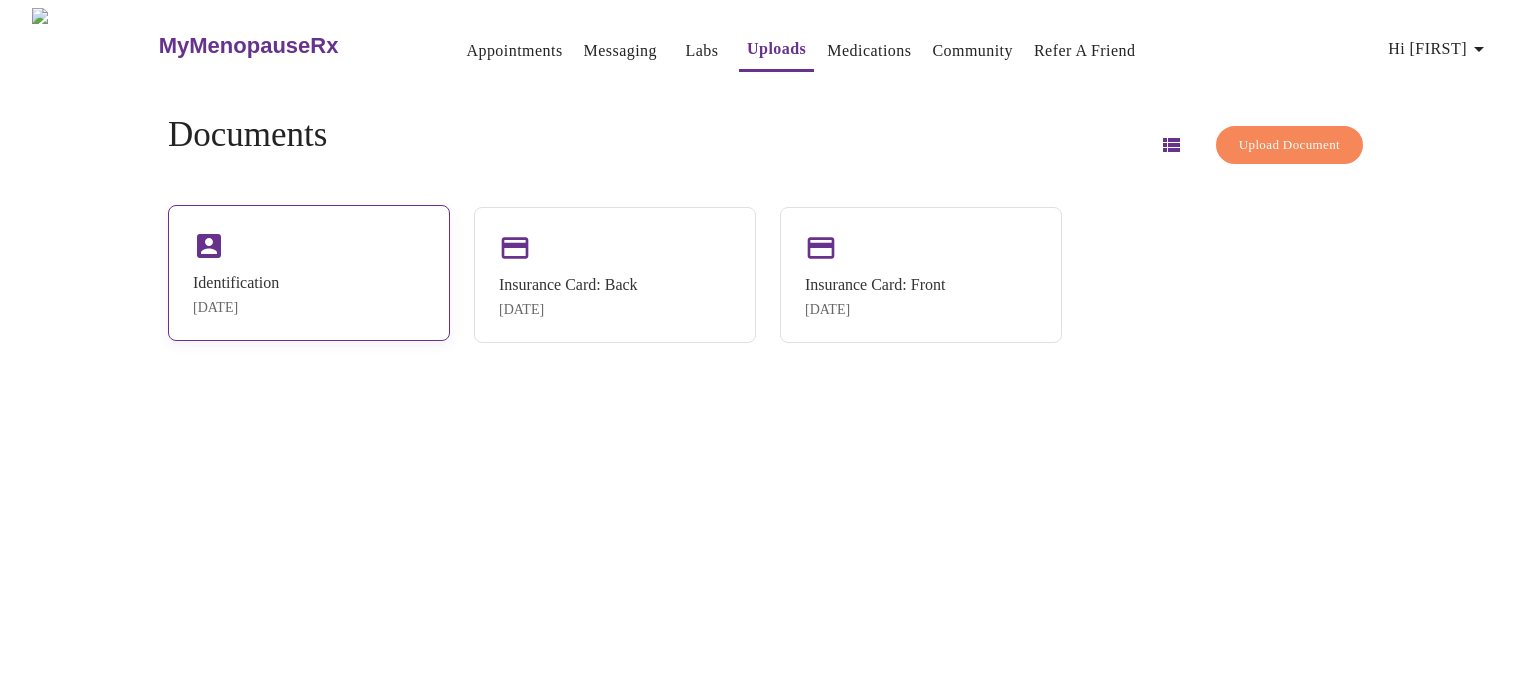 click on "Identification [DATE]" at bounding box center [309, 273] 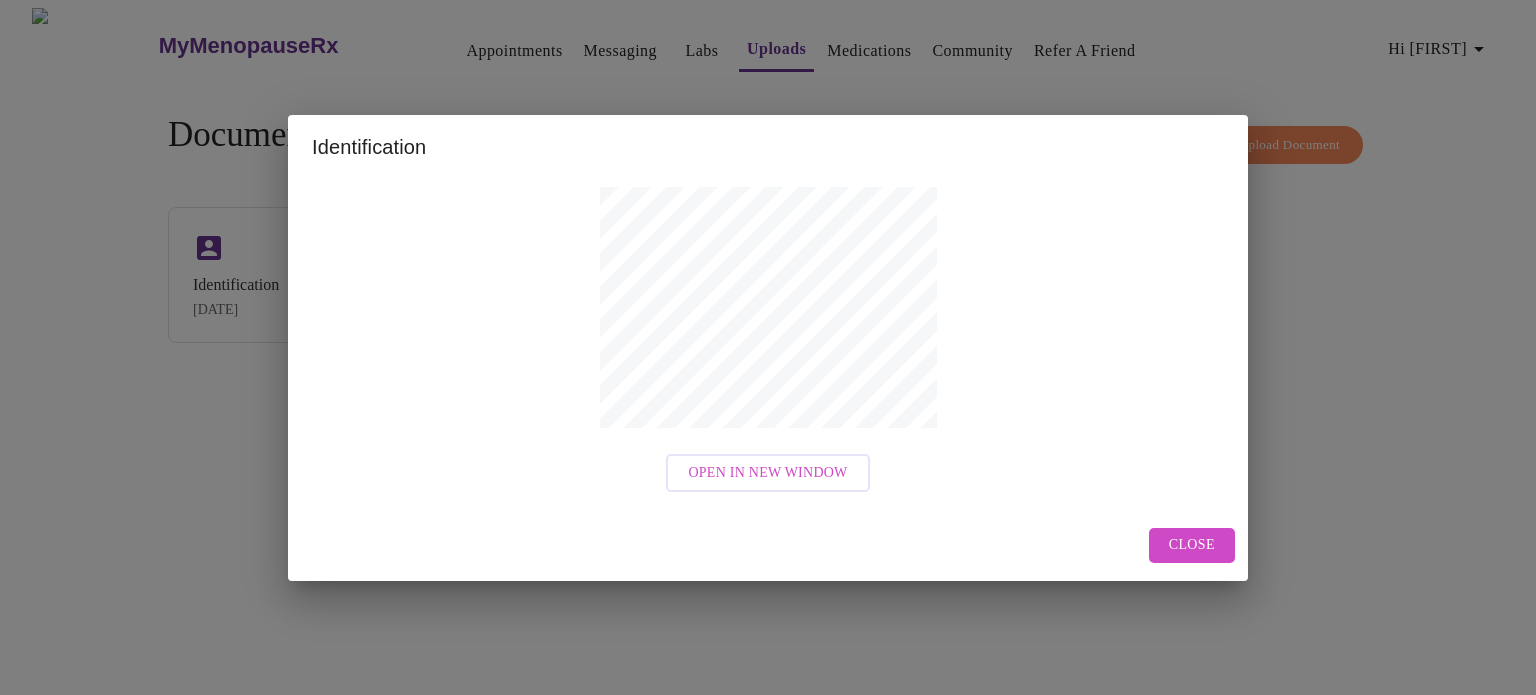 click on "Close" at bounding box center (1192, 545) 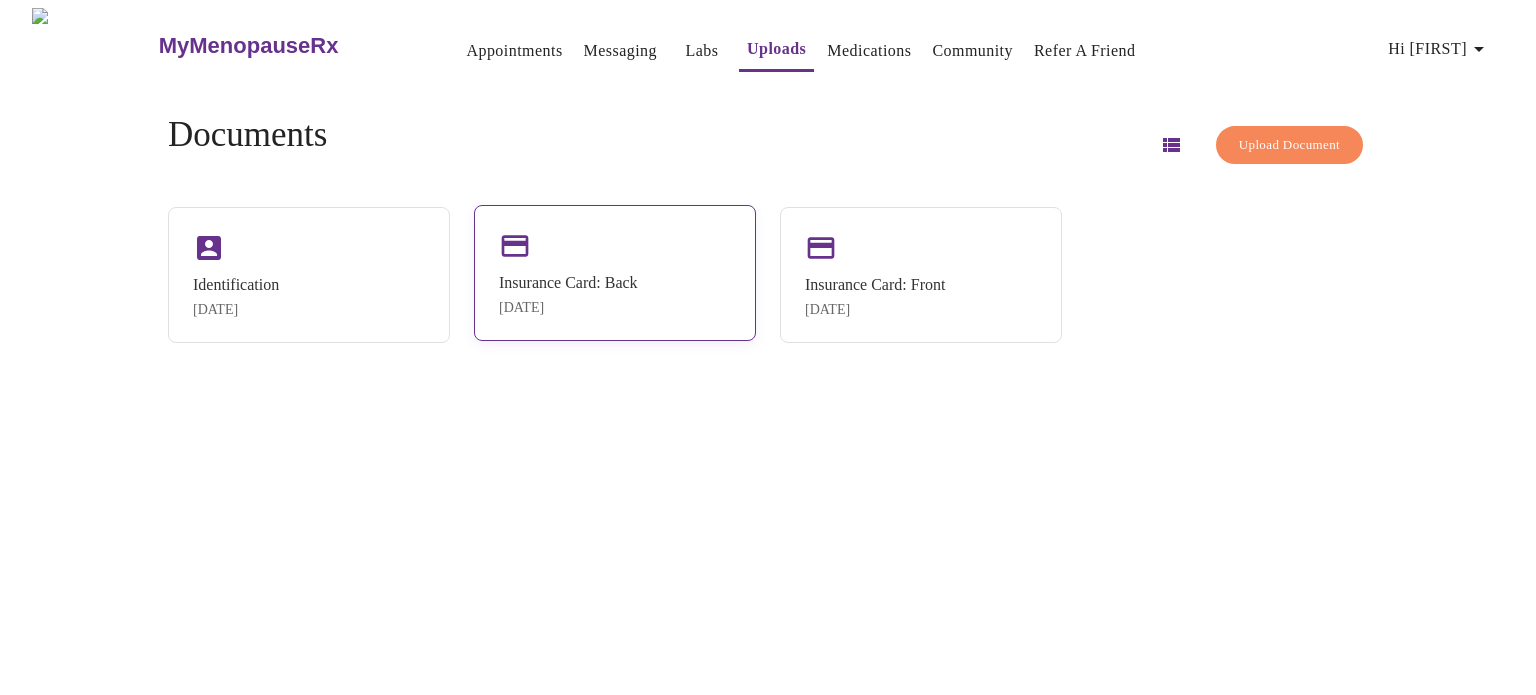 click on "Insurance Card: Back Mar 18, 2024" at bounding box center [615, 273] 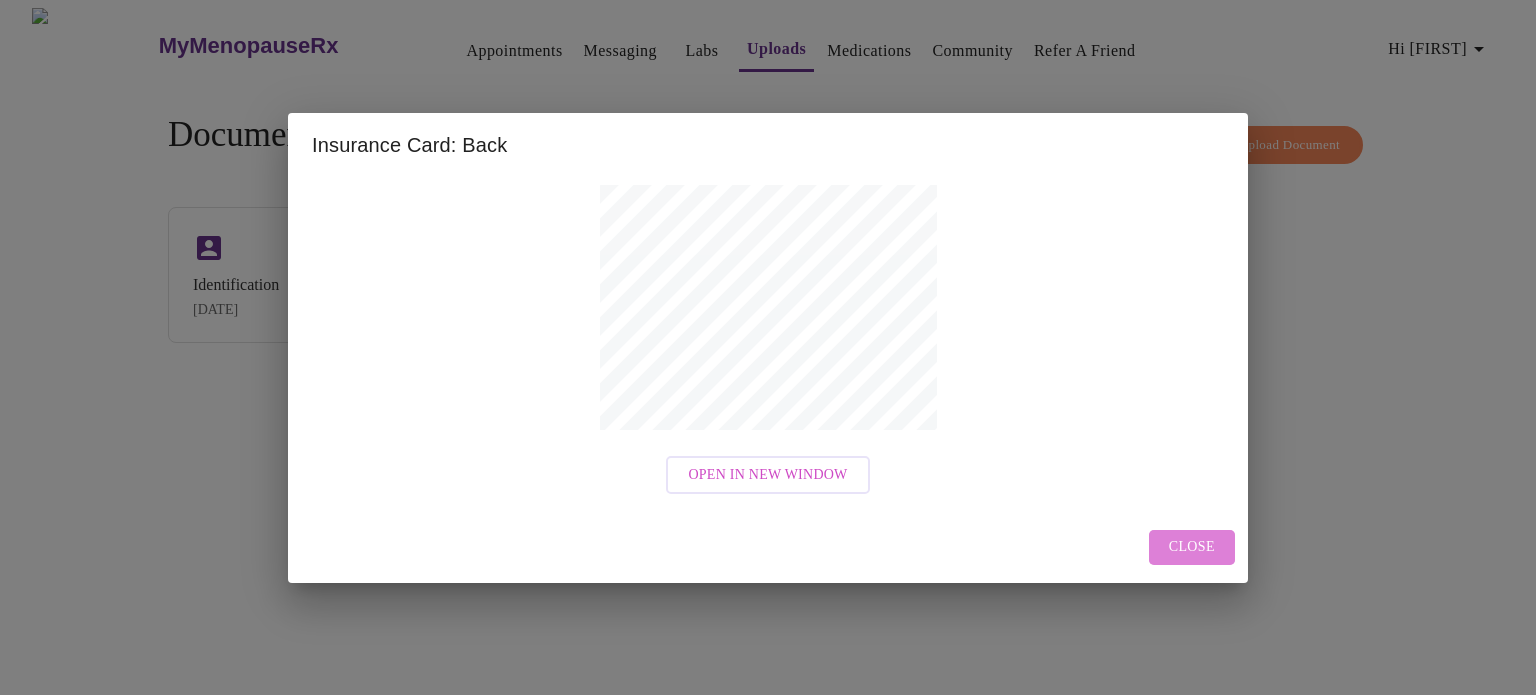 click on "Close" at bounding box center (1192, 547) 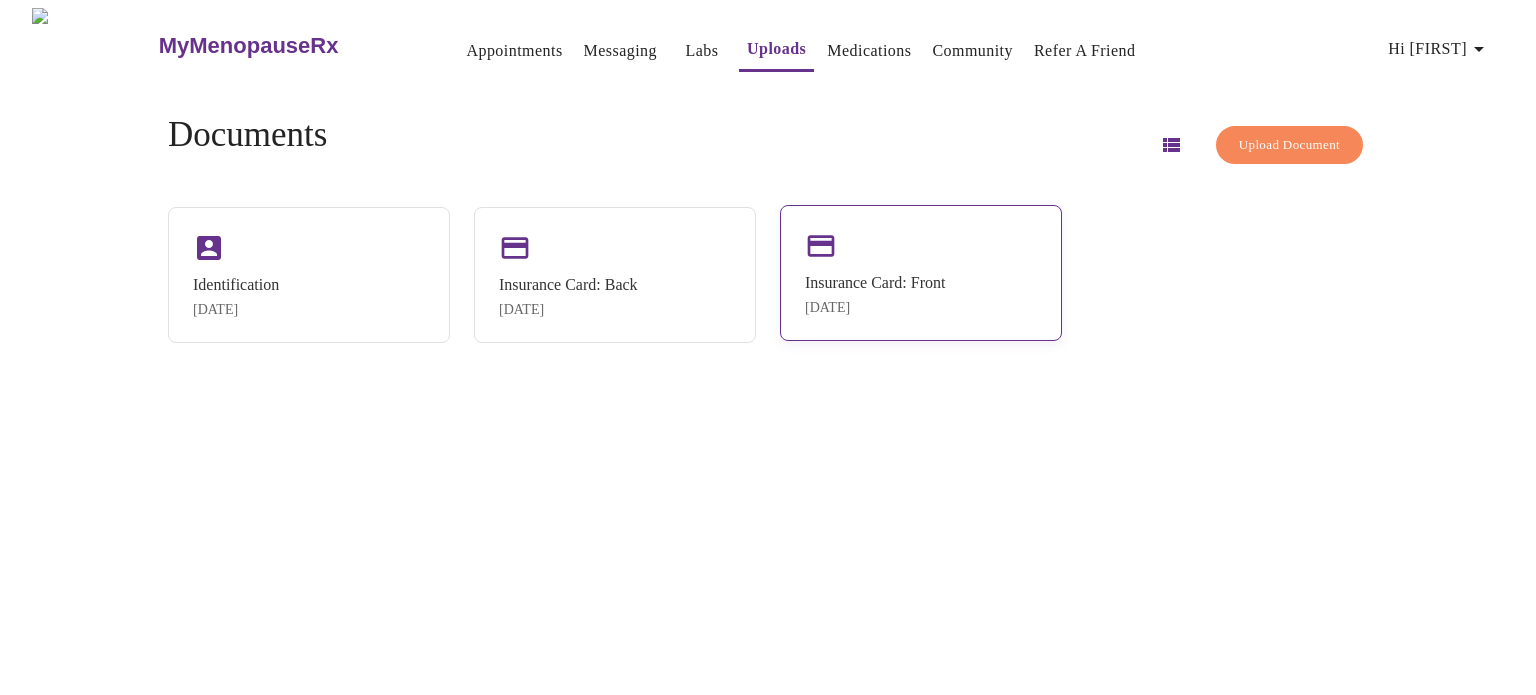 click on "Insurance Card: Front Mar 18, 2024" at bounding box center (236, 297) 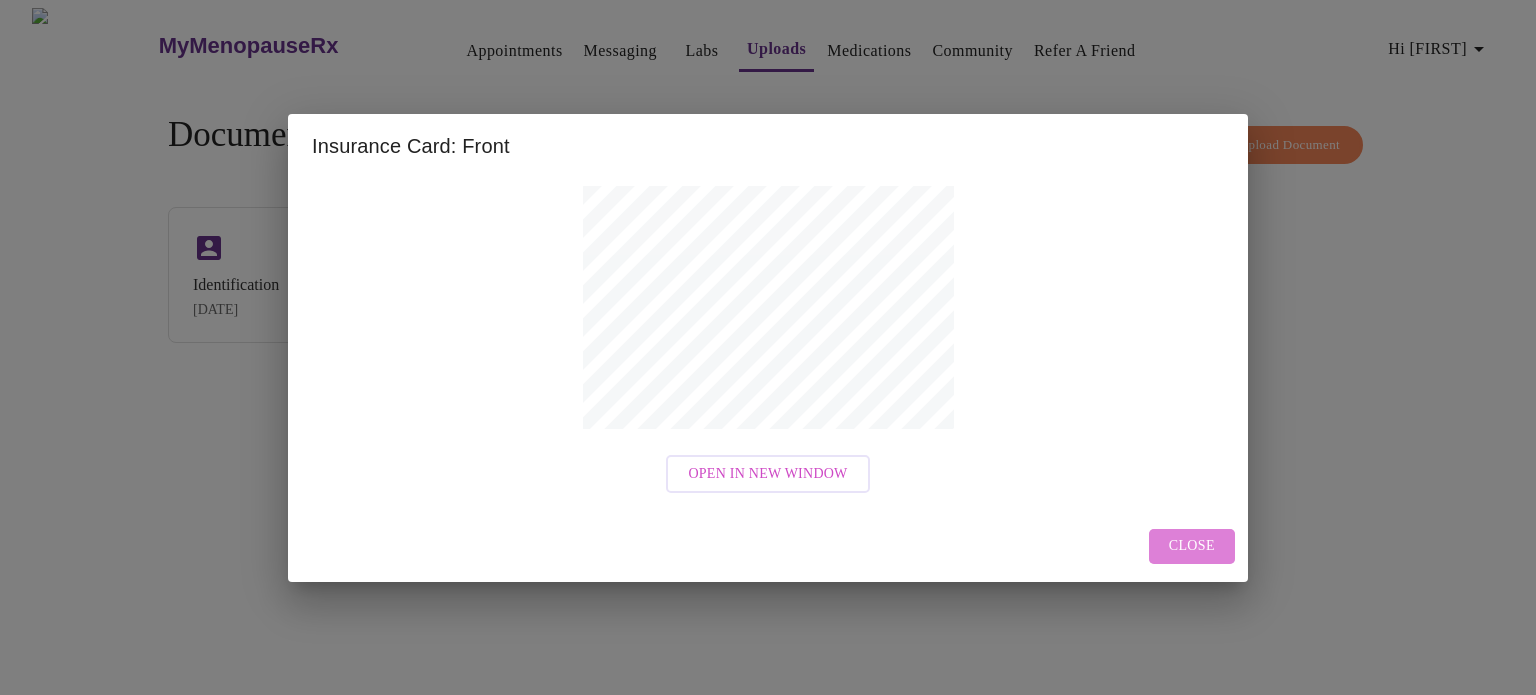 click on "Close" at bounding box center (1192, 546) 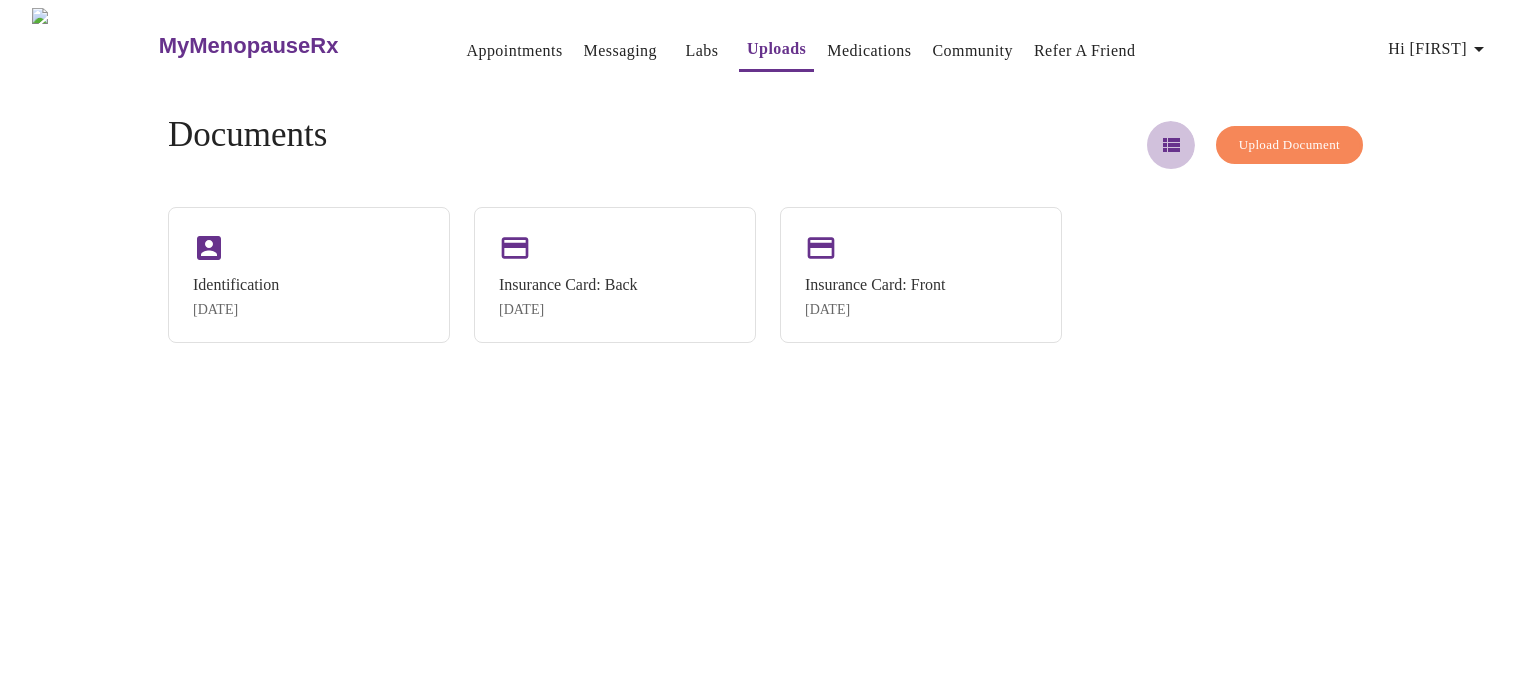 click at bounding box center [1171, 145] 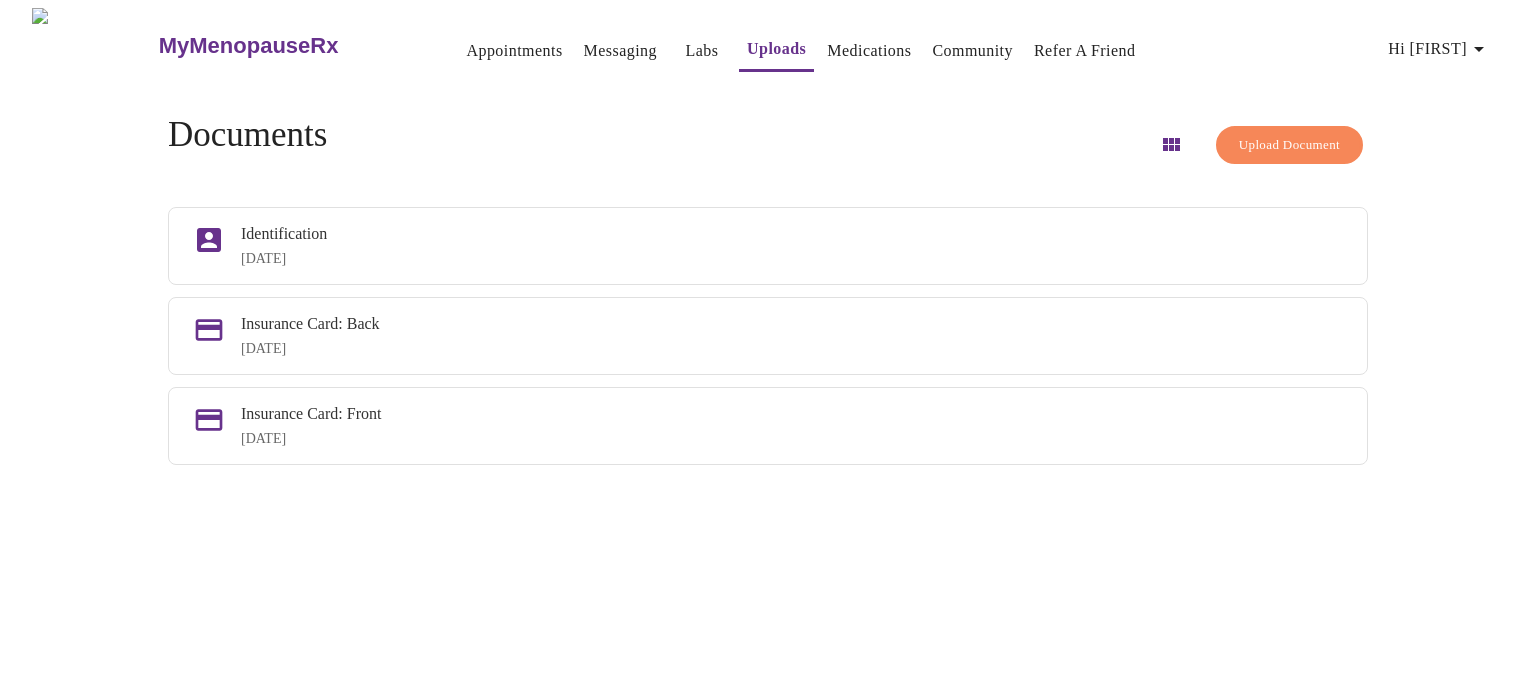 click on "MyMenopauseRx Appointments Messaging Labs Uploads Medications Community Refer a Friend Hi Laura   Documents Upload Document Identification Mar 18, 2024 Insurance Card: Back Mar 18, 2024 Insurance Card: Front Mar 18, 2024" at bounding box center (768, 355) 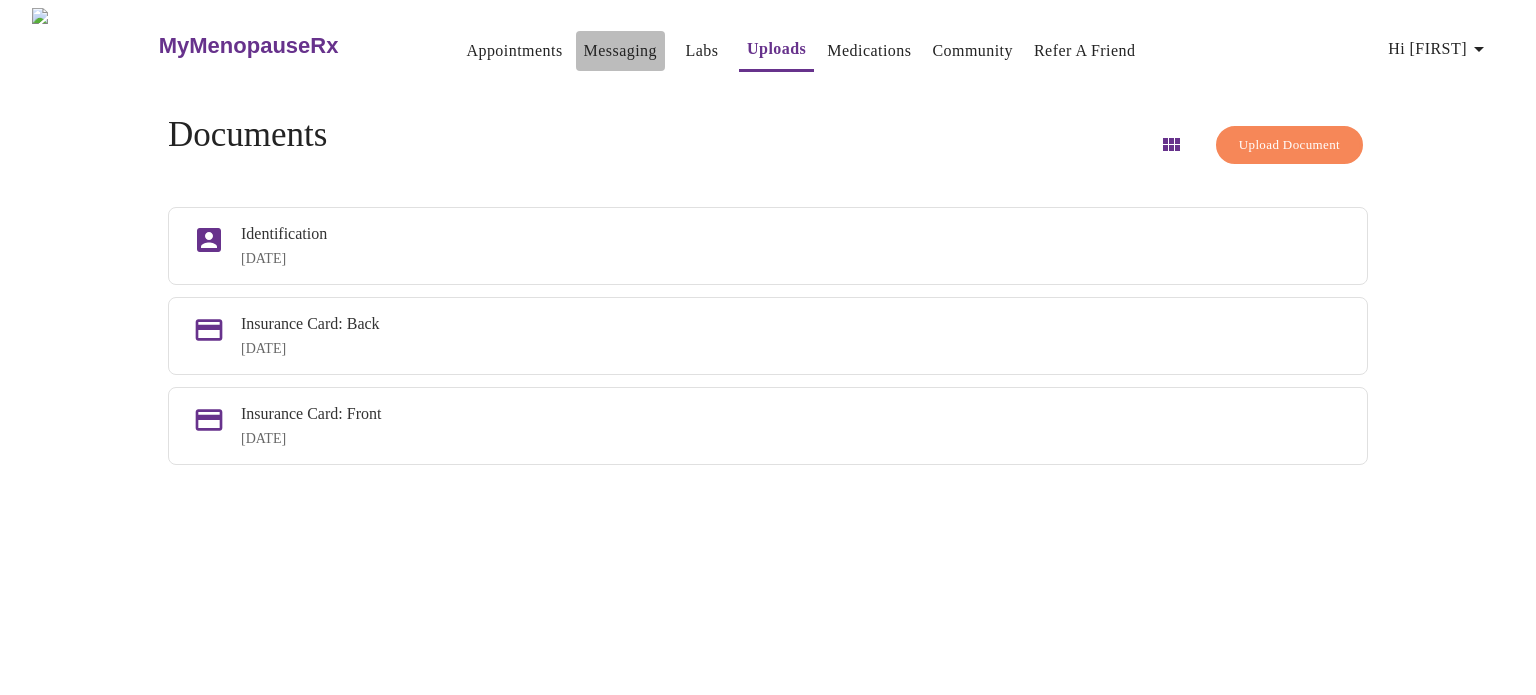 click on "Messaging" at bounding box center (620, 51) 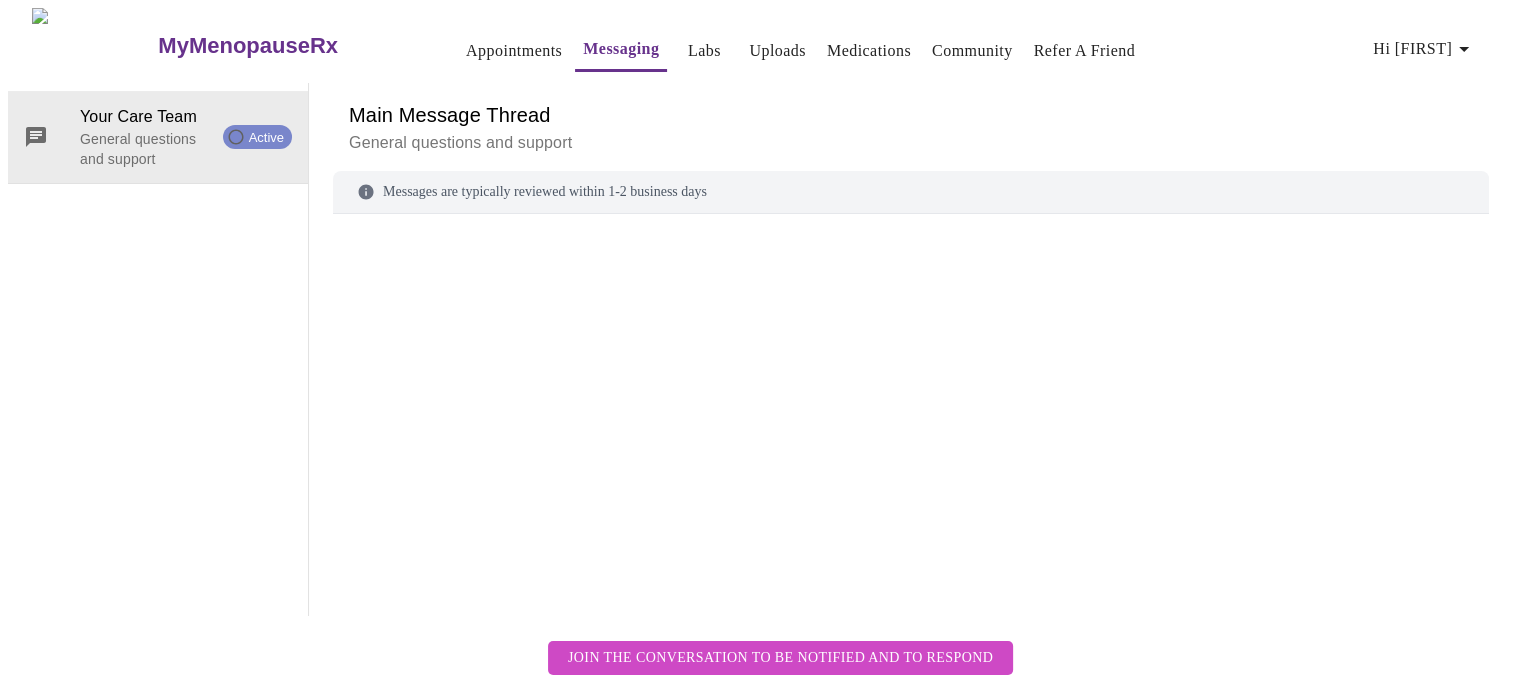 scroll, scrollTop: 75, scrollLeft: 0, axis: vertical 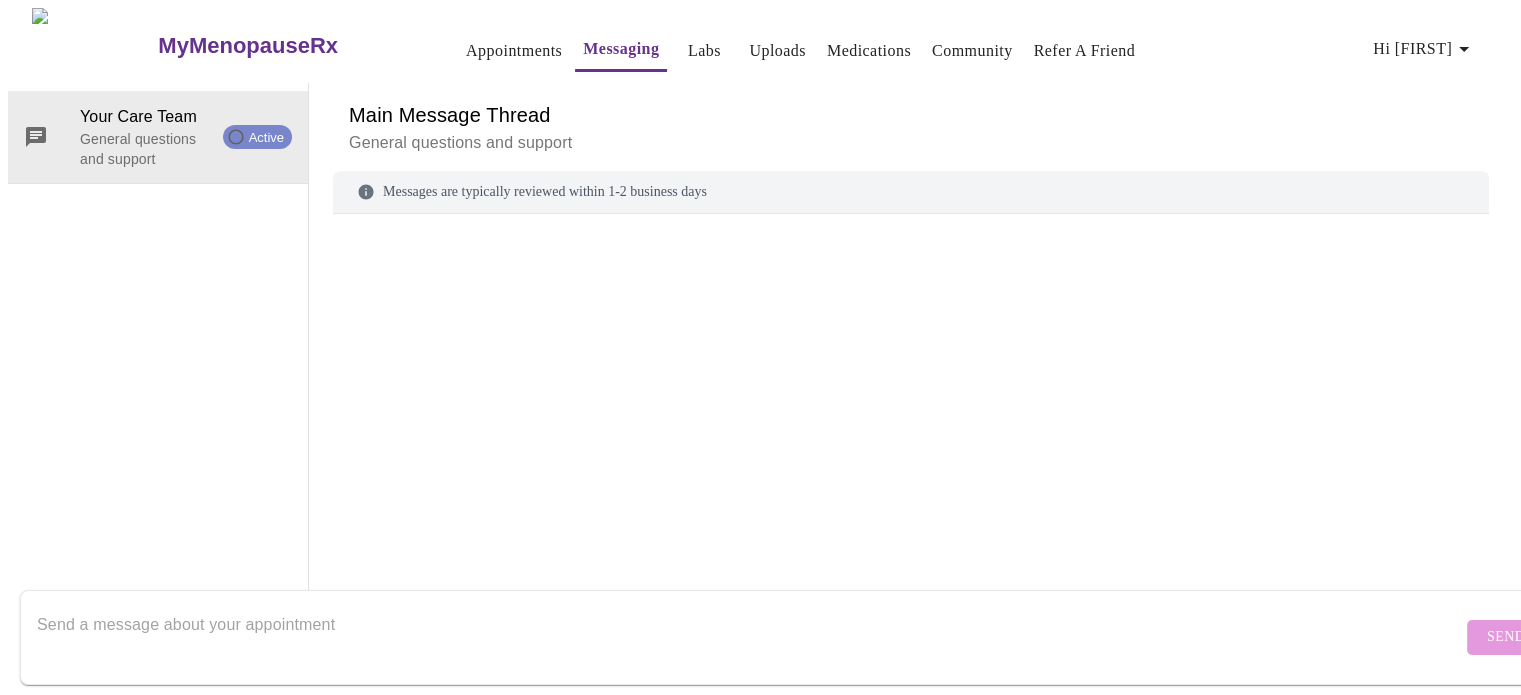 click on "Messages are typically reviewed within 1-2 business days" at bounding box center [911, 192] 